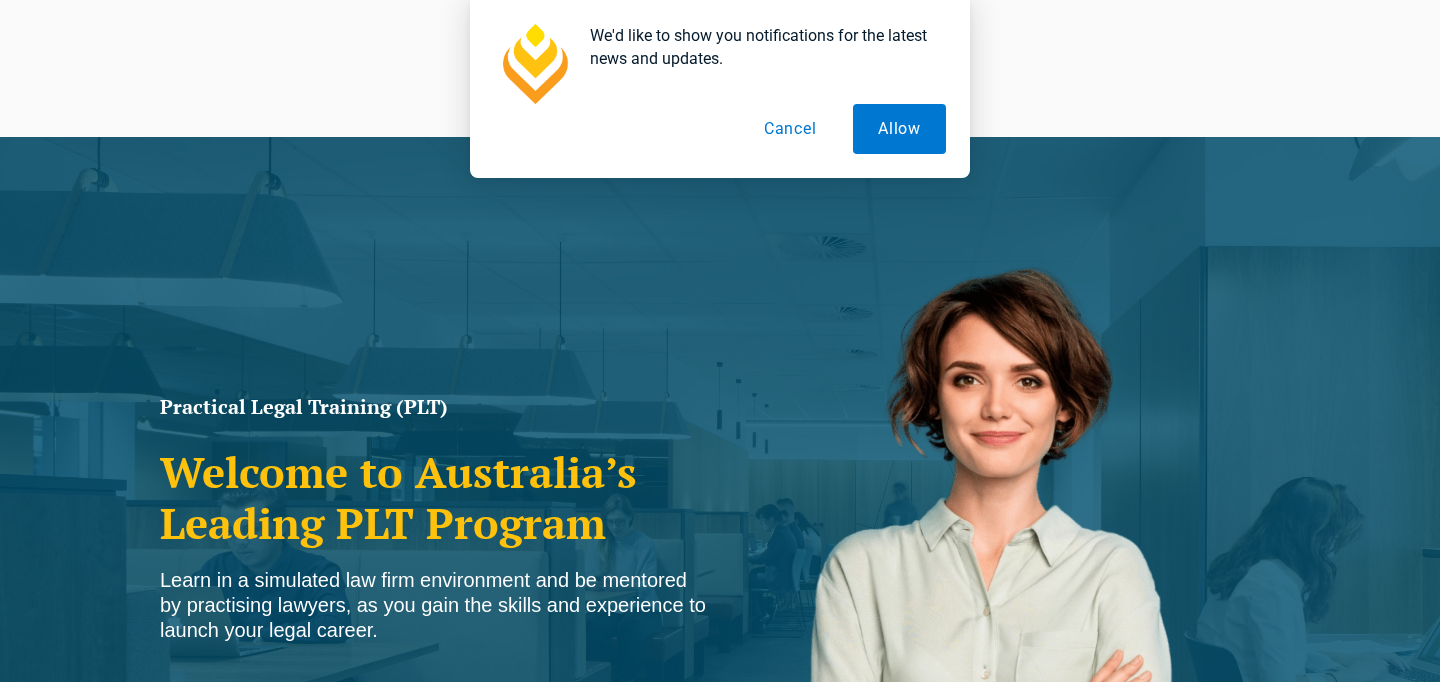 scroll, scrollTop: 0, scrollLeft: 0, axis: both 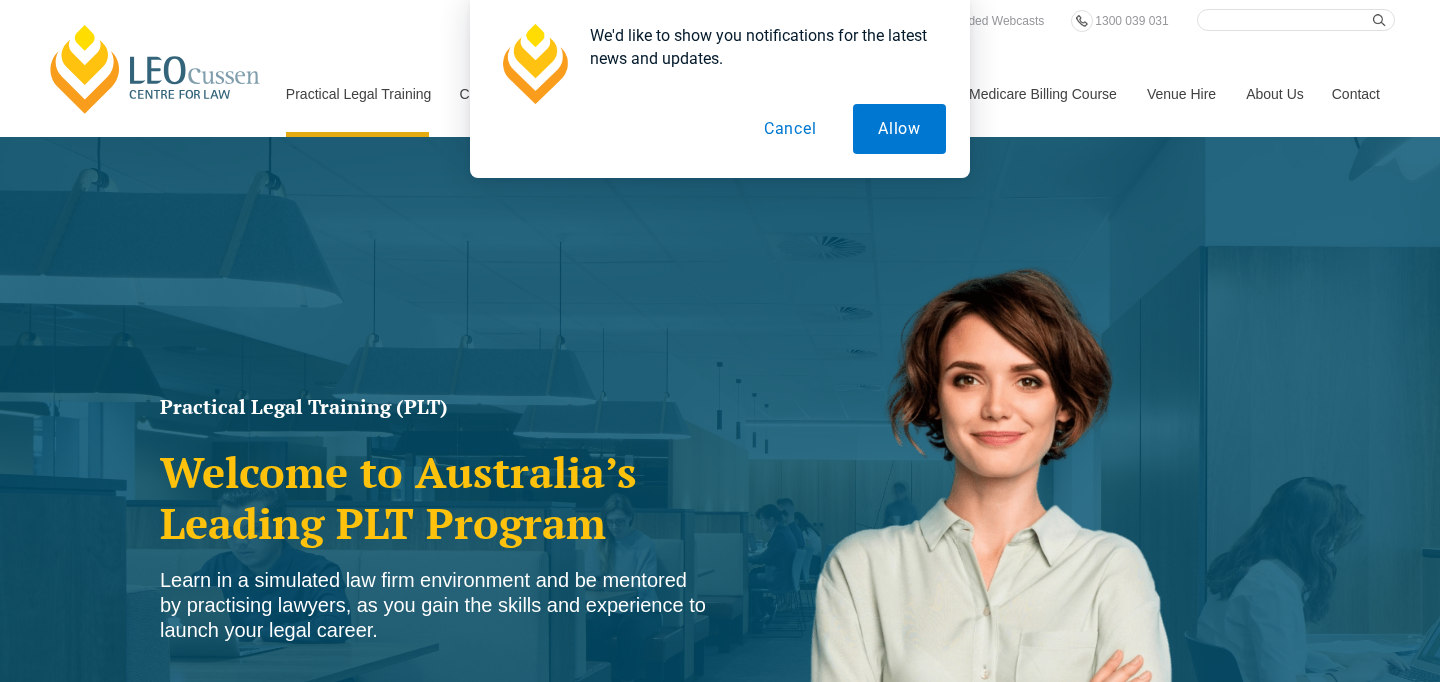 click on "Cancel" at bounding box center [790, 129] 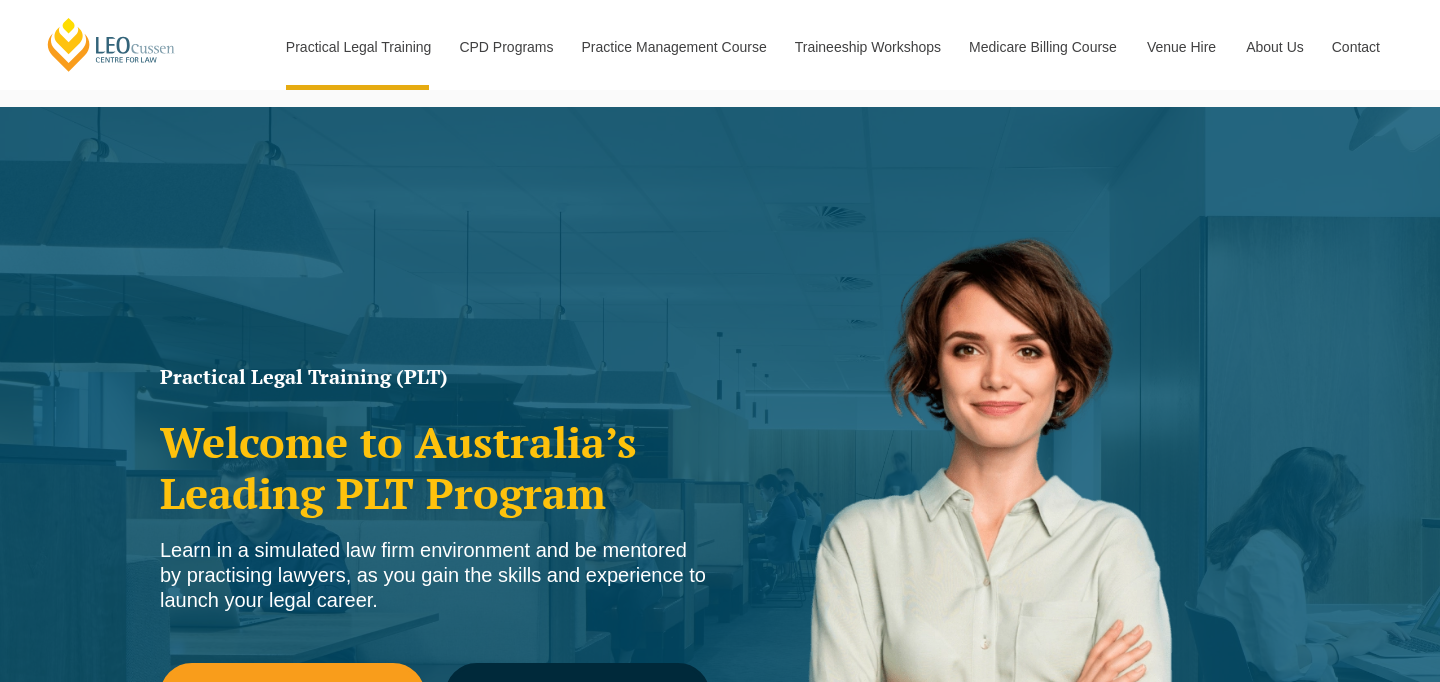 scroll, scrollTop: 0, scrollLeft: 0, axis: both 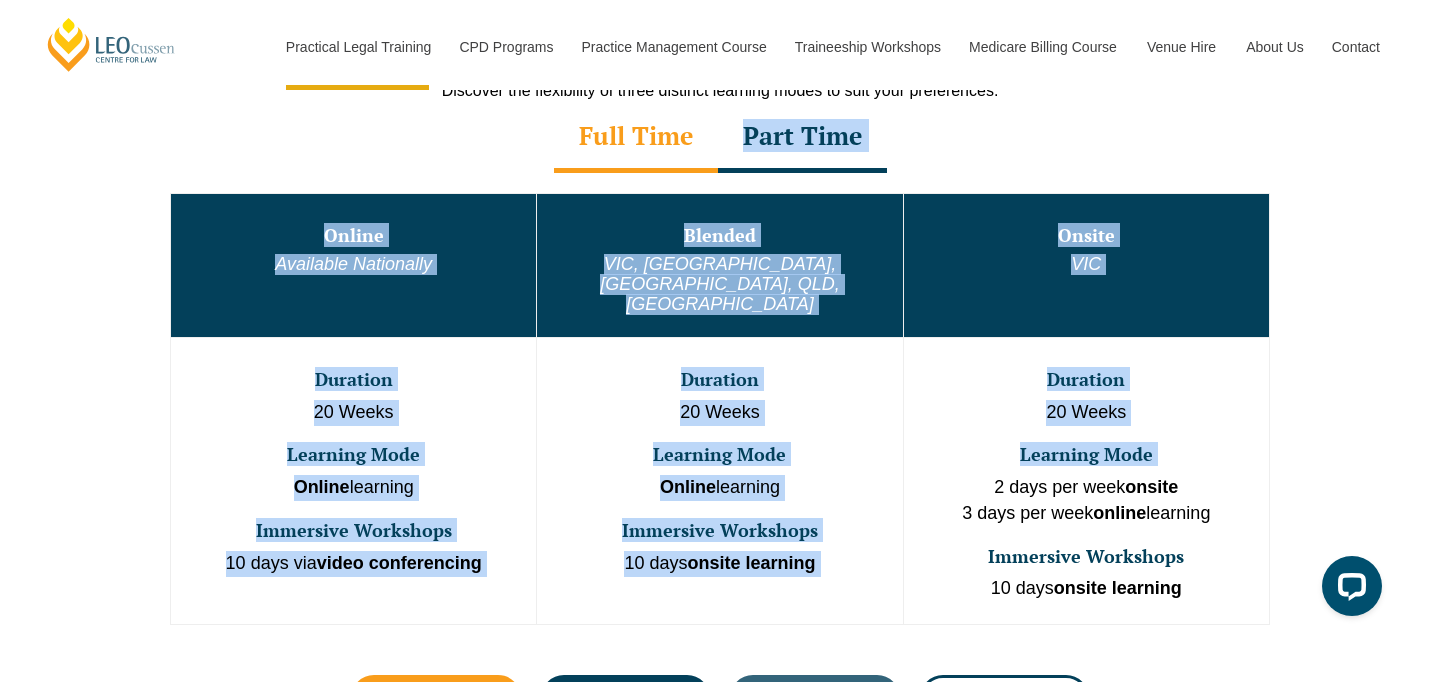 drag, startPoint x: 509, startPoint y: 171, endPoint x: 1005, endPoint y: 455, distance: 571.55225 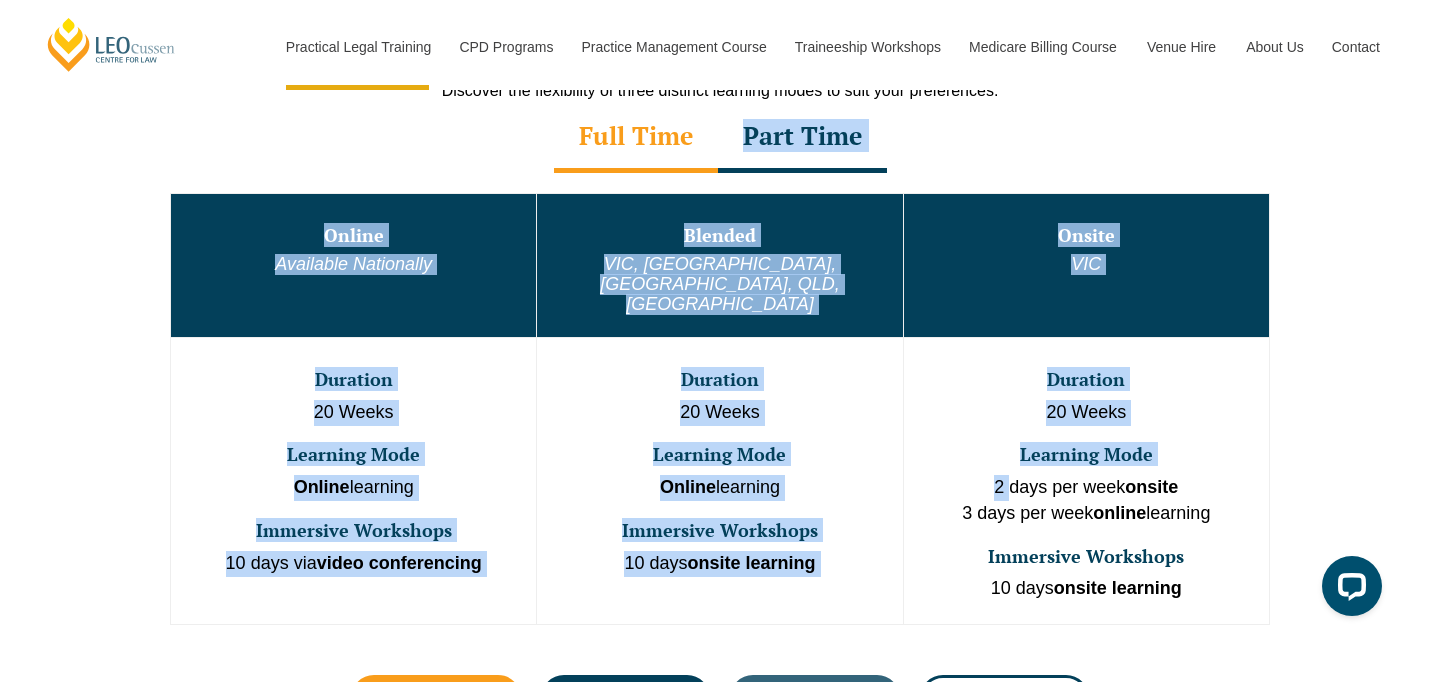 click on "2 days per week  onsite  3 days per week   online  learning" at bounding box center (1086, 500) 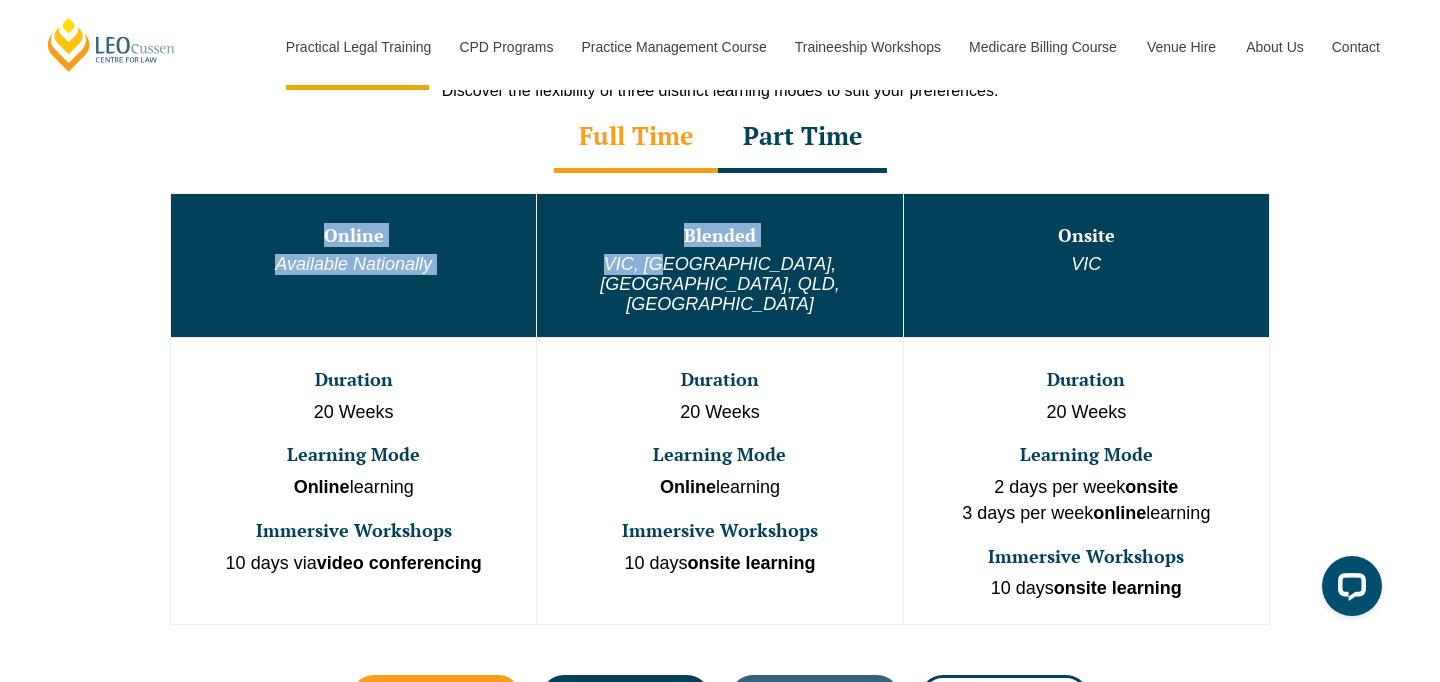 drag, startPoint x: 1301, startPoint y: 515, endPoint x: 692, endPoint y: 270, distance: 656.4343 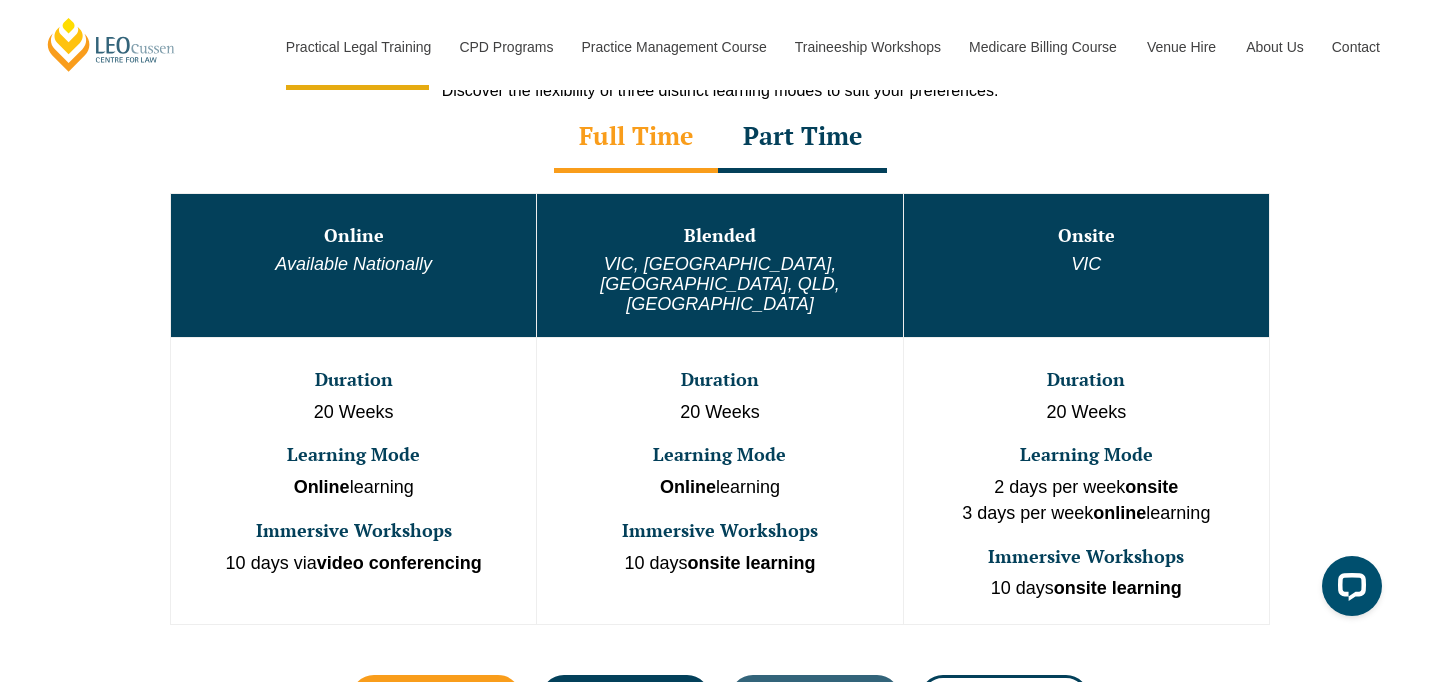 click on "VIC, WA, ACT, QLD, SA" at bounding box center [719, 284] 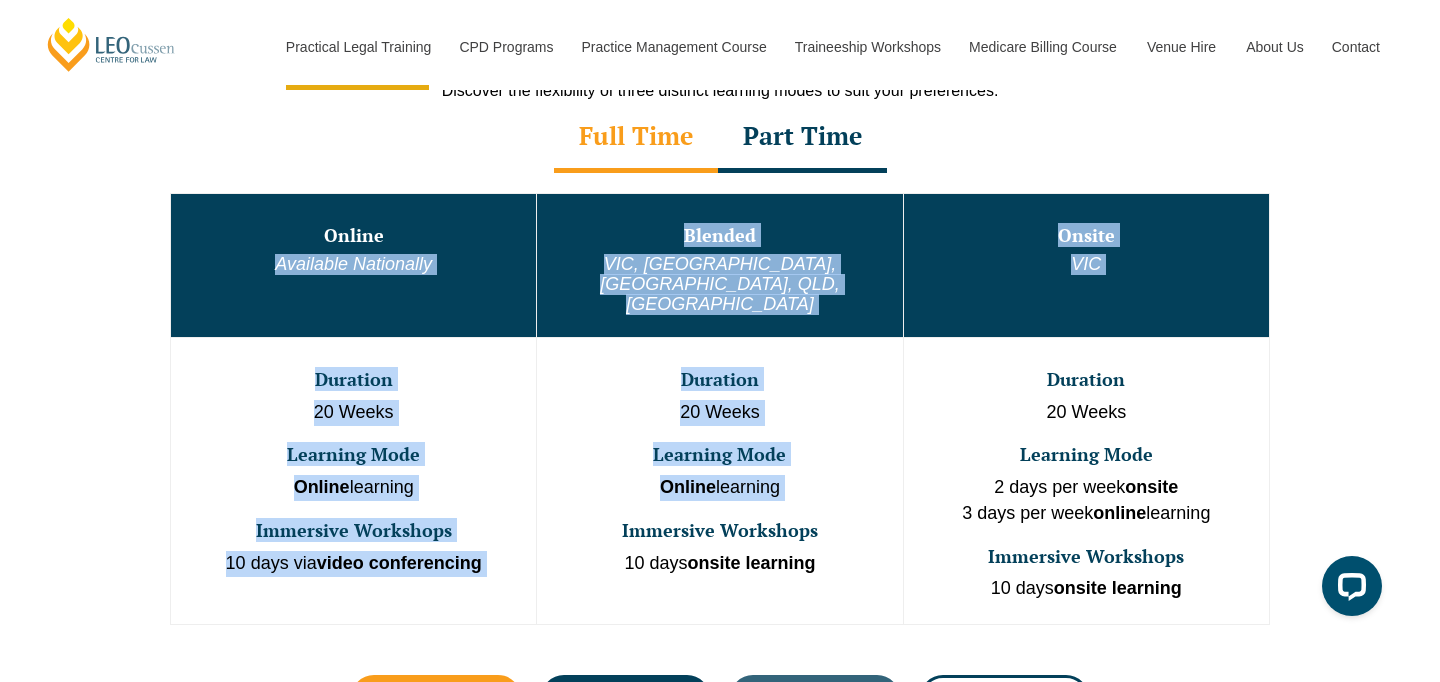 drag, startPoint x: 451, startPoint y: 254, endPoint x: 835, endPoint y: 499, distance: 455.50082 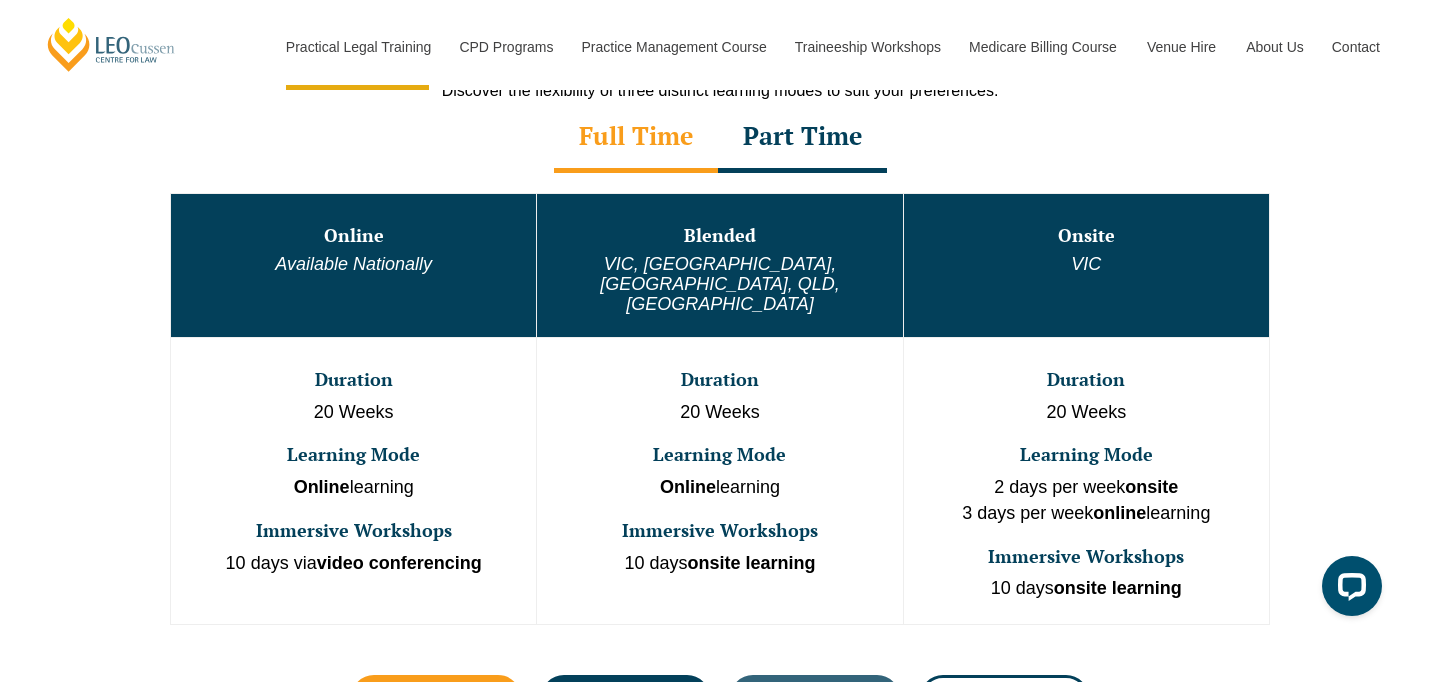 click on "10 days  onsite learning" at bounding box center [719, 564] 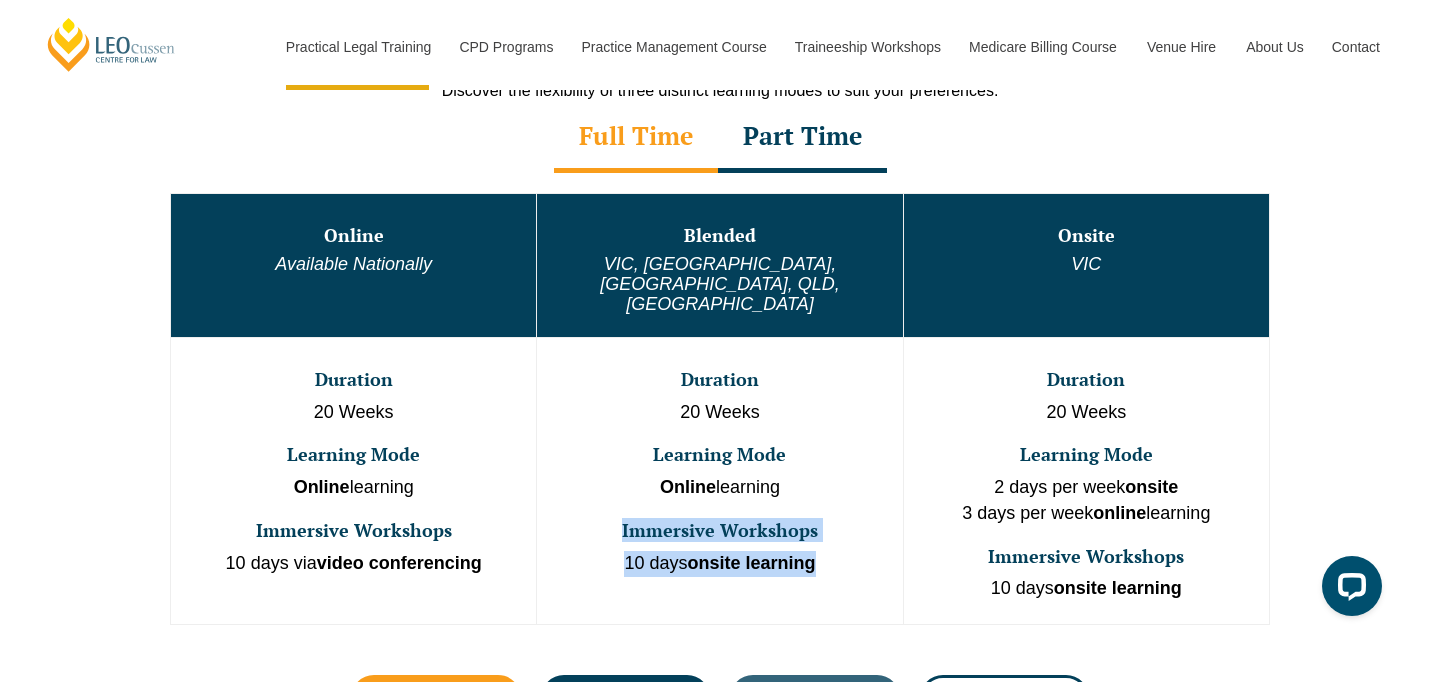 drag, startPoint x: 555, startPoint y: 471, endPoint x: 843, endPoint y: 542, distance: 296.62265 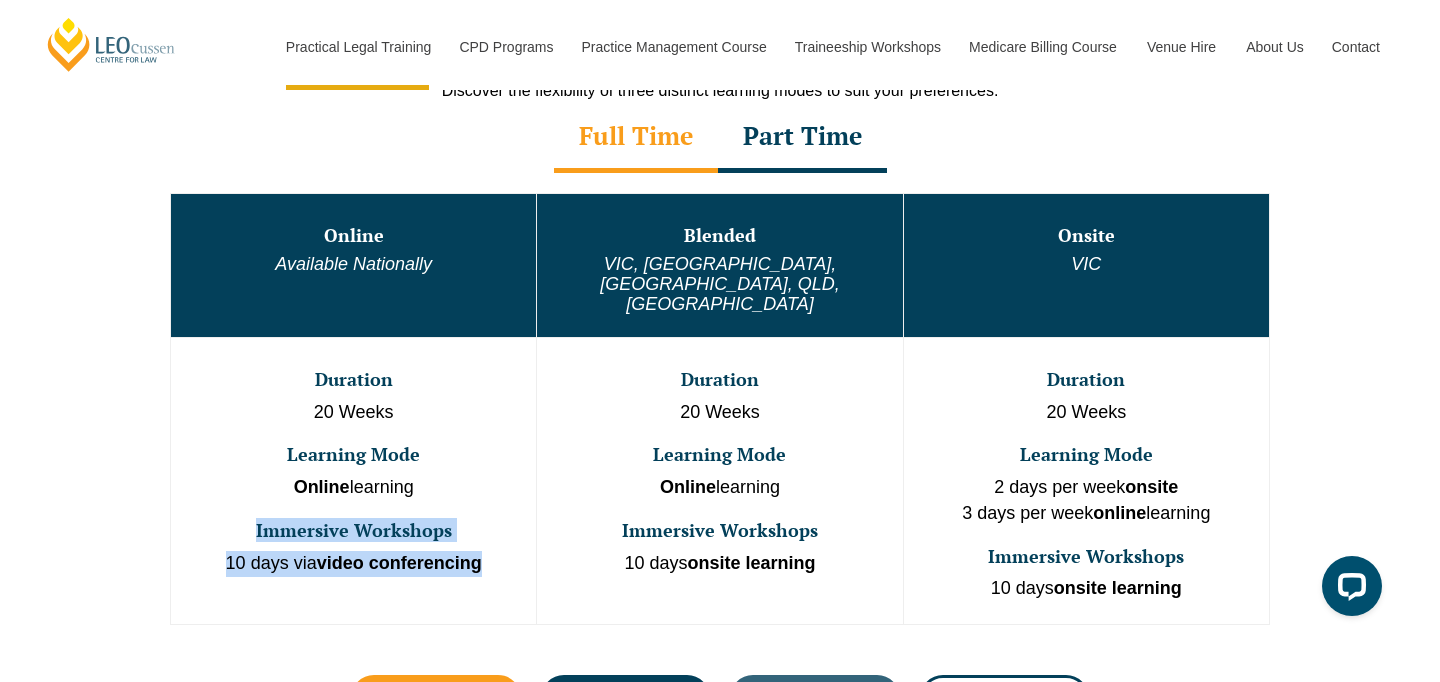 drag, startPoint x: 238, startPoint y: 498, endPoint x: 490, endPoint y: 562, distance: 260 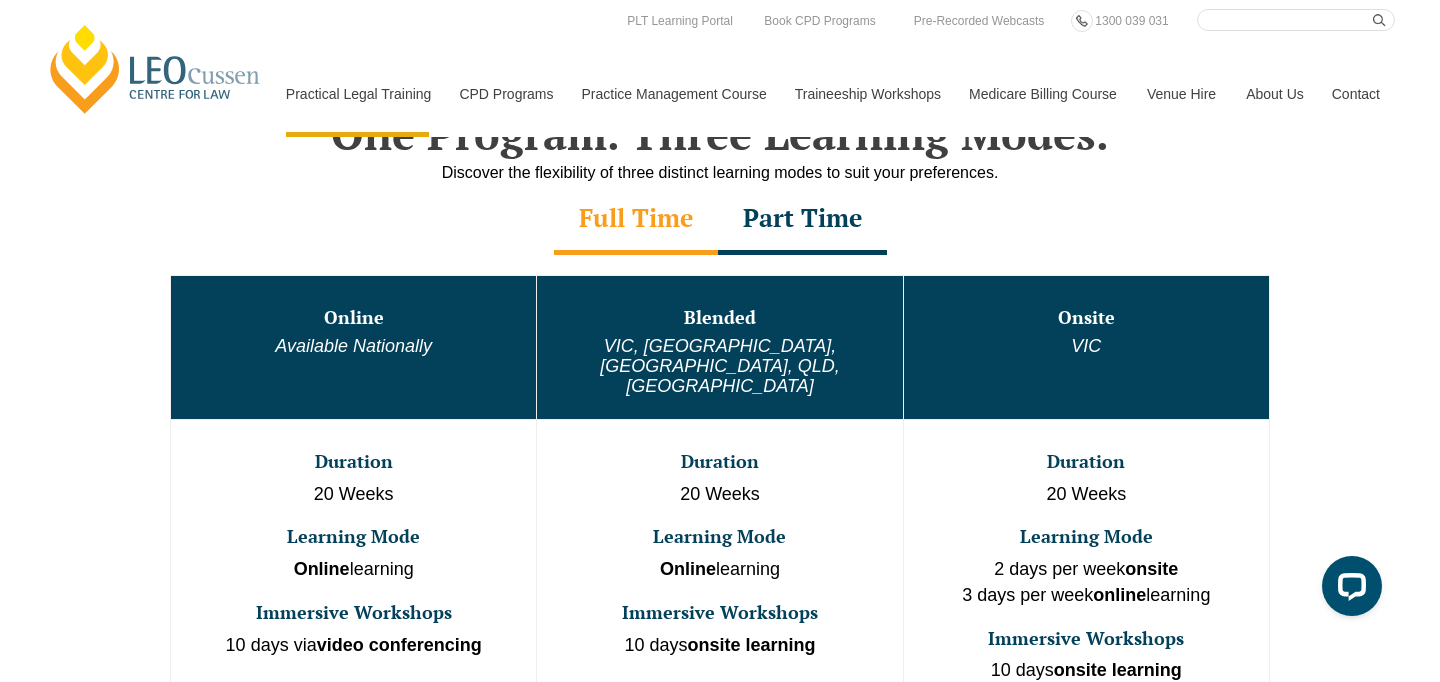scroll, scrollTop: 945, scrollLeft: 0, axis: vertical 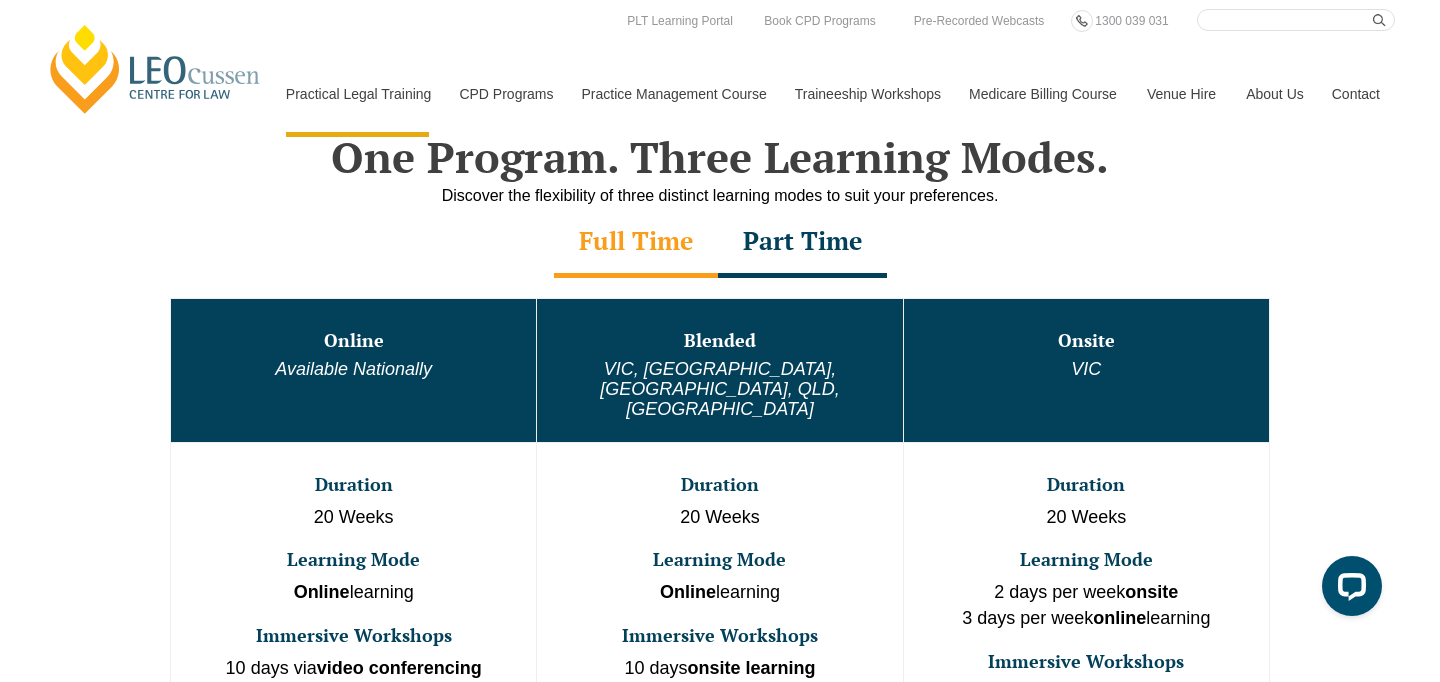 click on "Part Time" at bounding box center (802, 243) 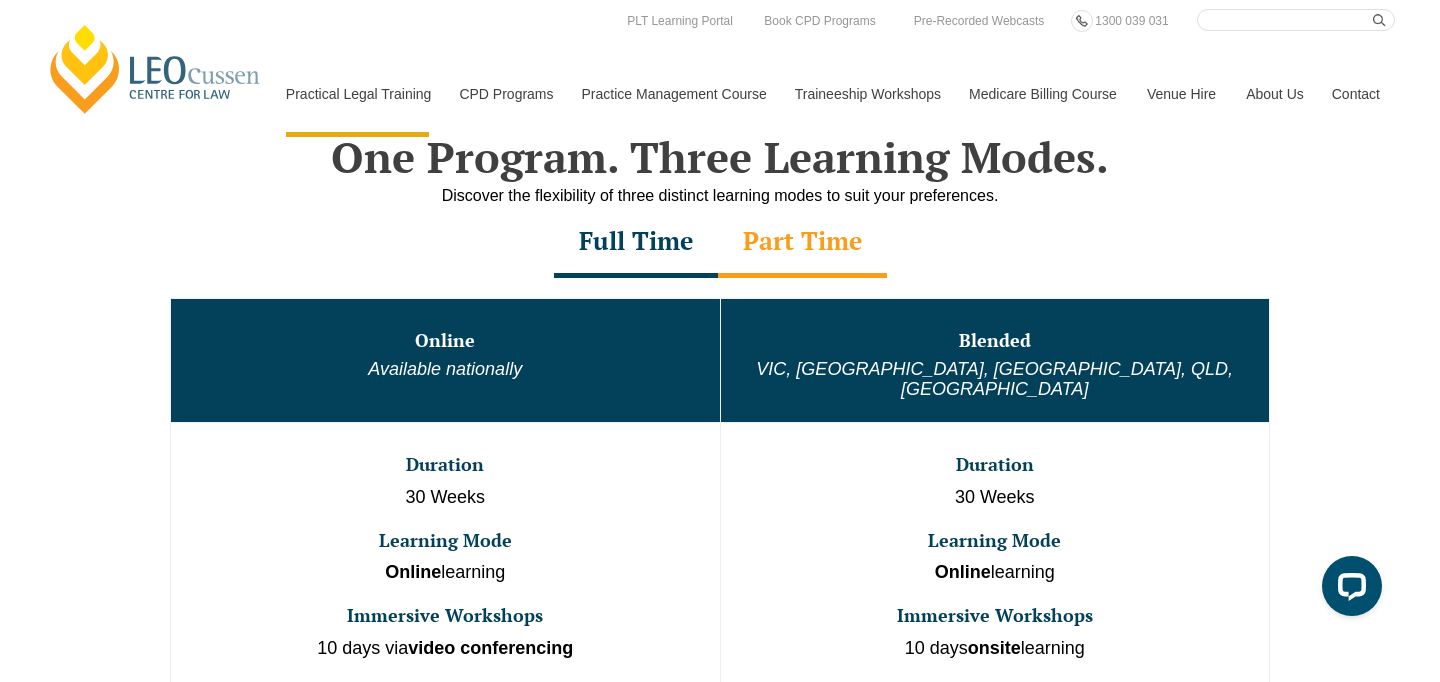 click on "Full Time" at bounding box center (636, 243) 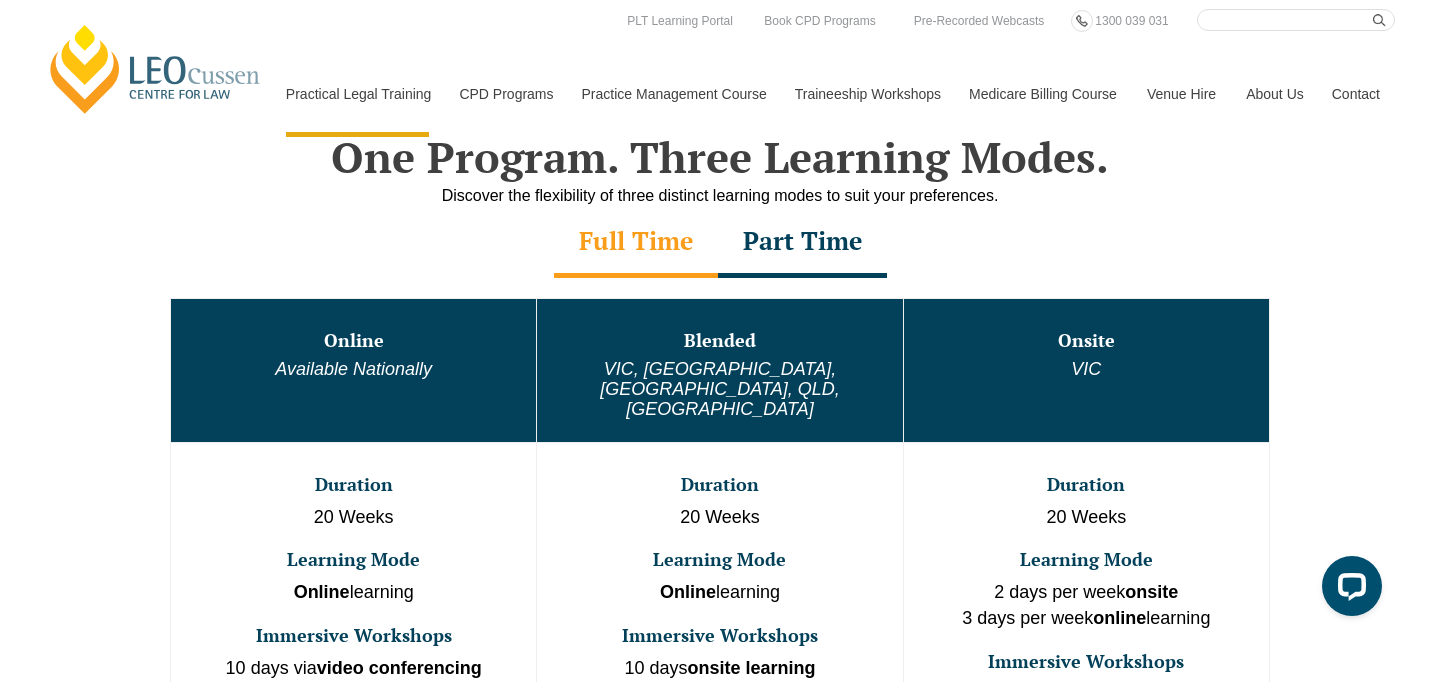 click on "Part Time" at bounding box center (802, 243) 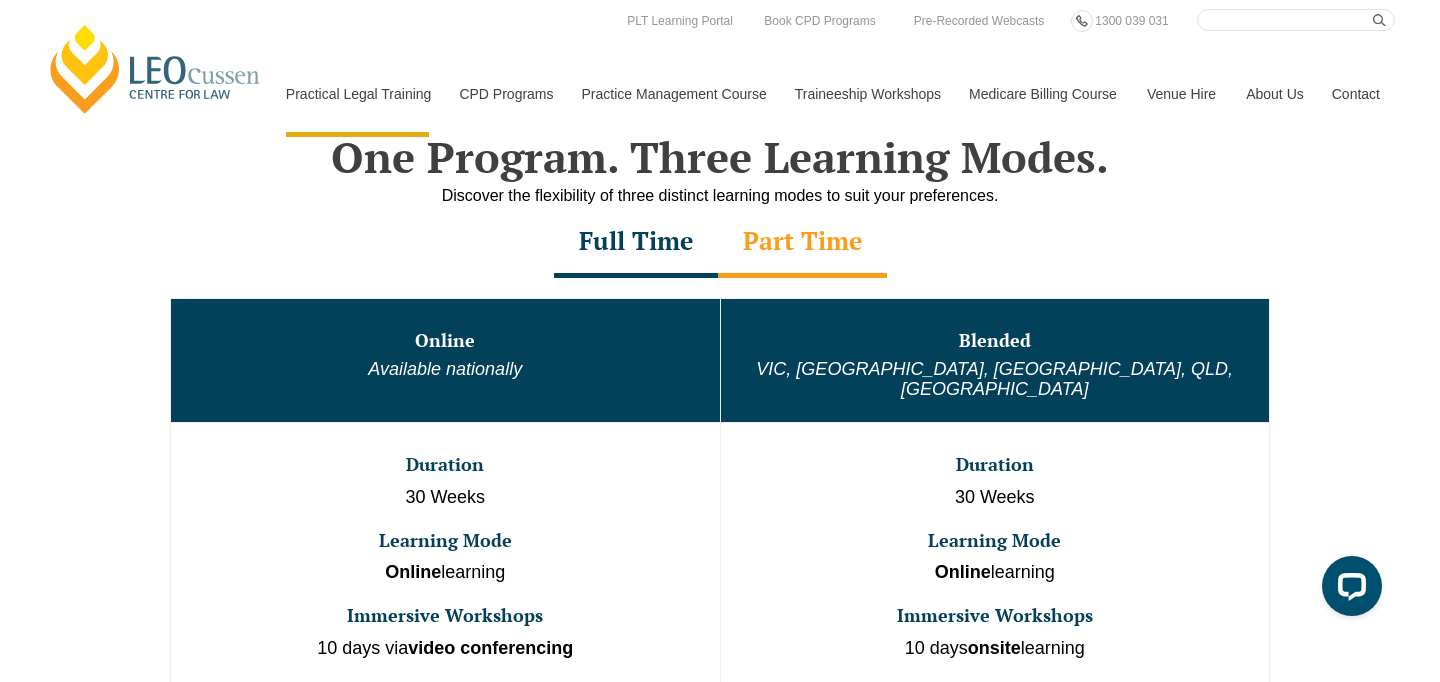 click on "Full Time" at bounding box center (636, 243) 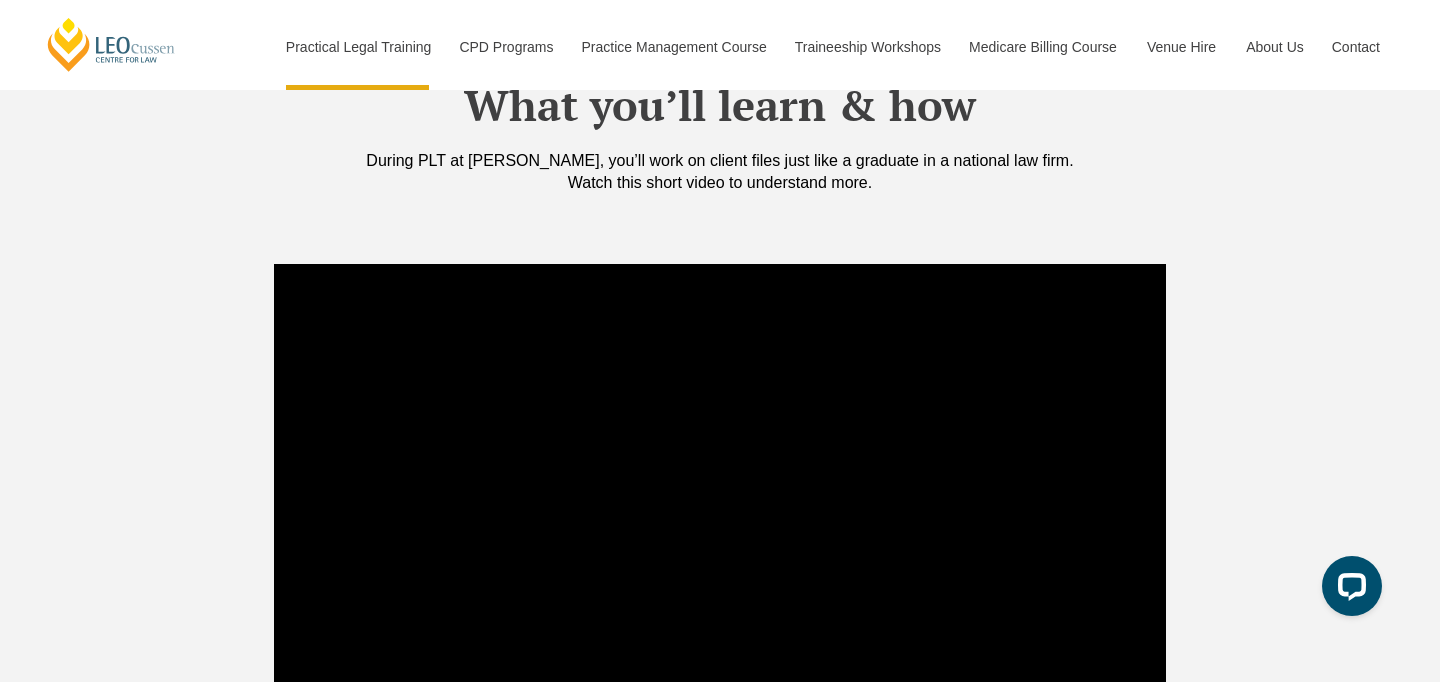 scroll, scrollTop: 1698, scrollLeft: 0, axis: vertical 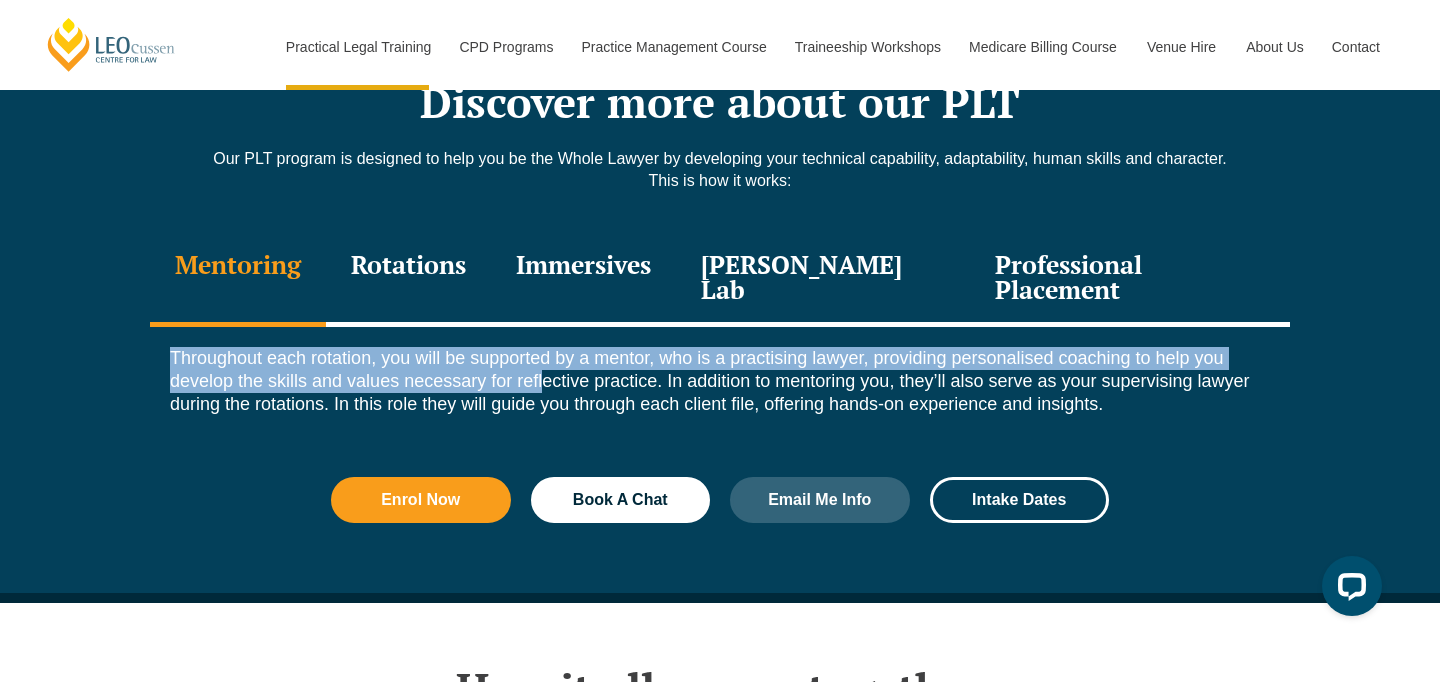 drag, startPoint x: 211, startPoint y: 274, endPoint x: 545, endPoint y: 326, distance: 338.02368 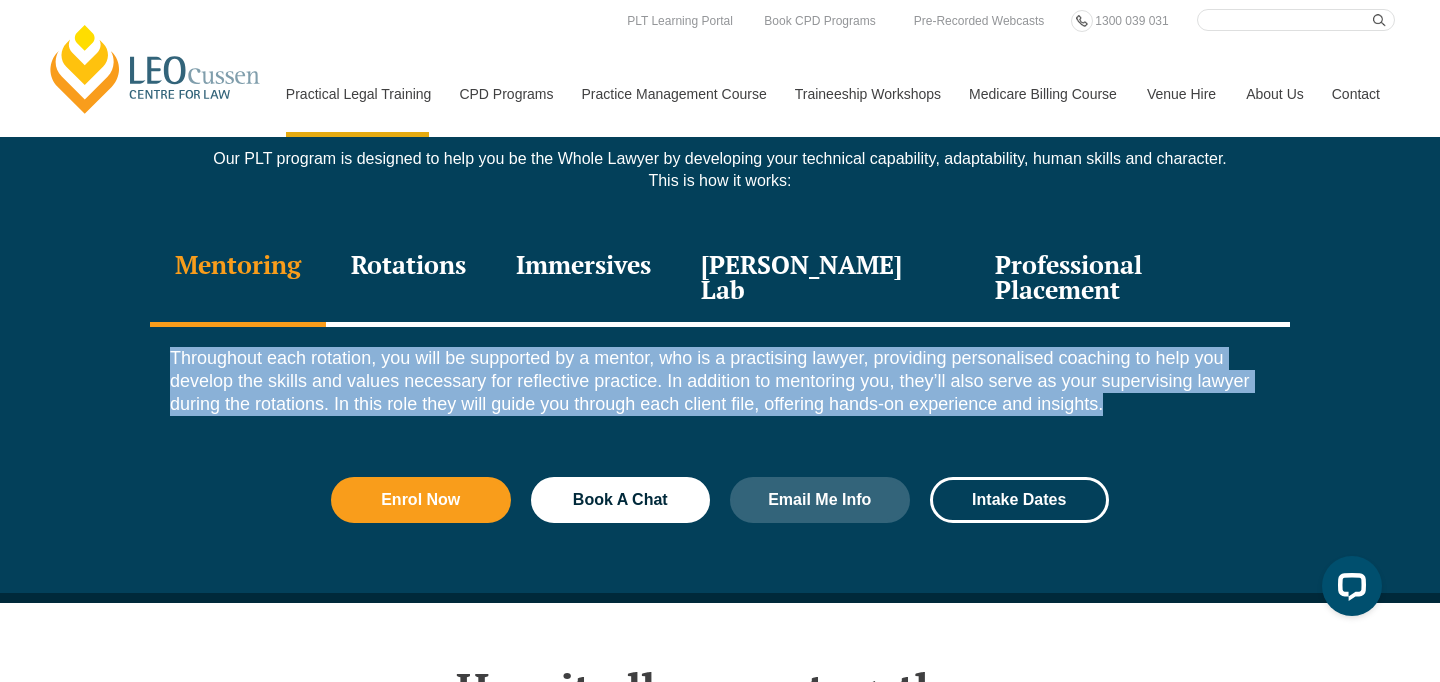 drag, startPoint x: 425, startPoint y: 274, endPoint x: 922, endPoint y: 363, distance: 504.90594 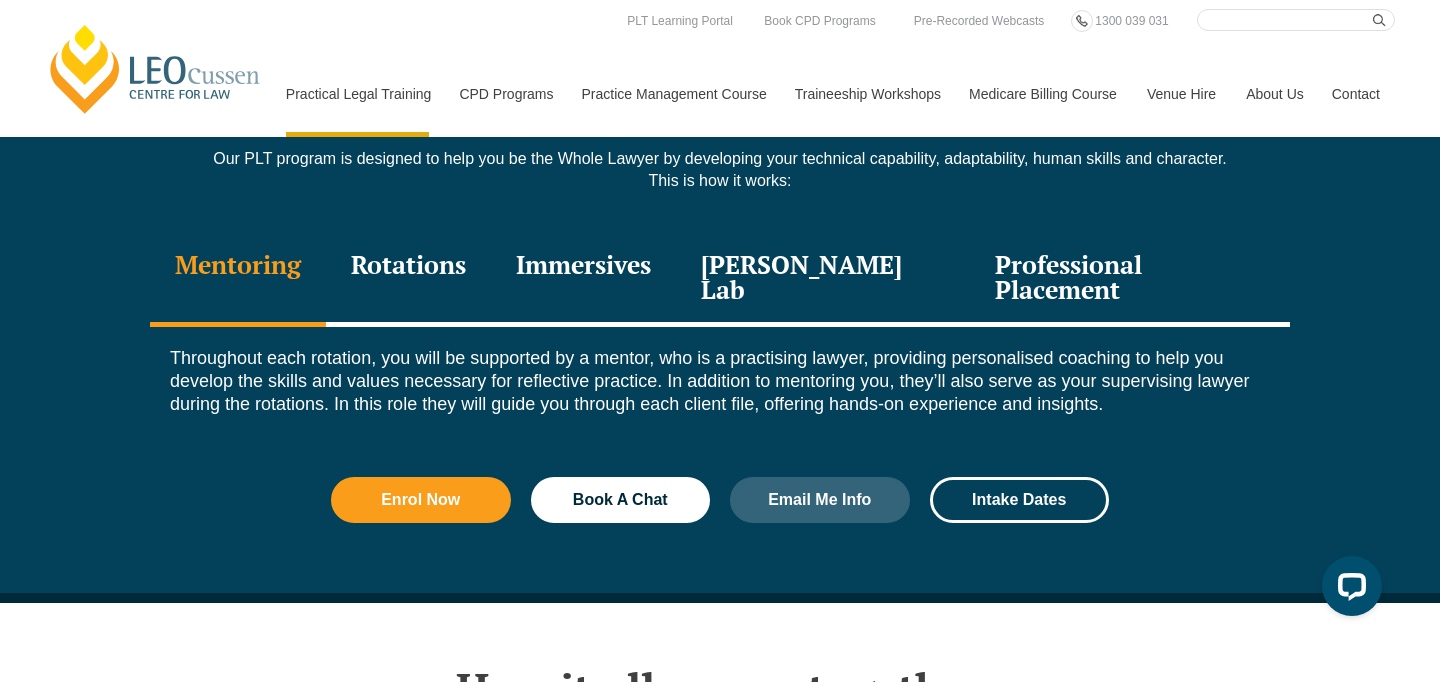 click on "Rotations" at bounding box center [408, 279] 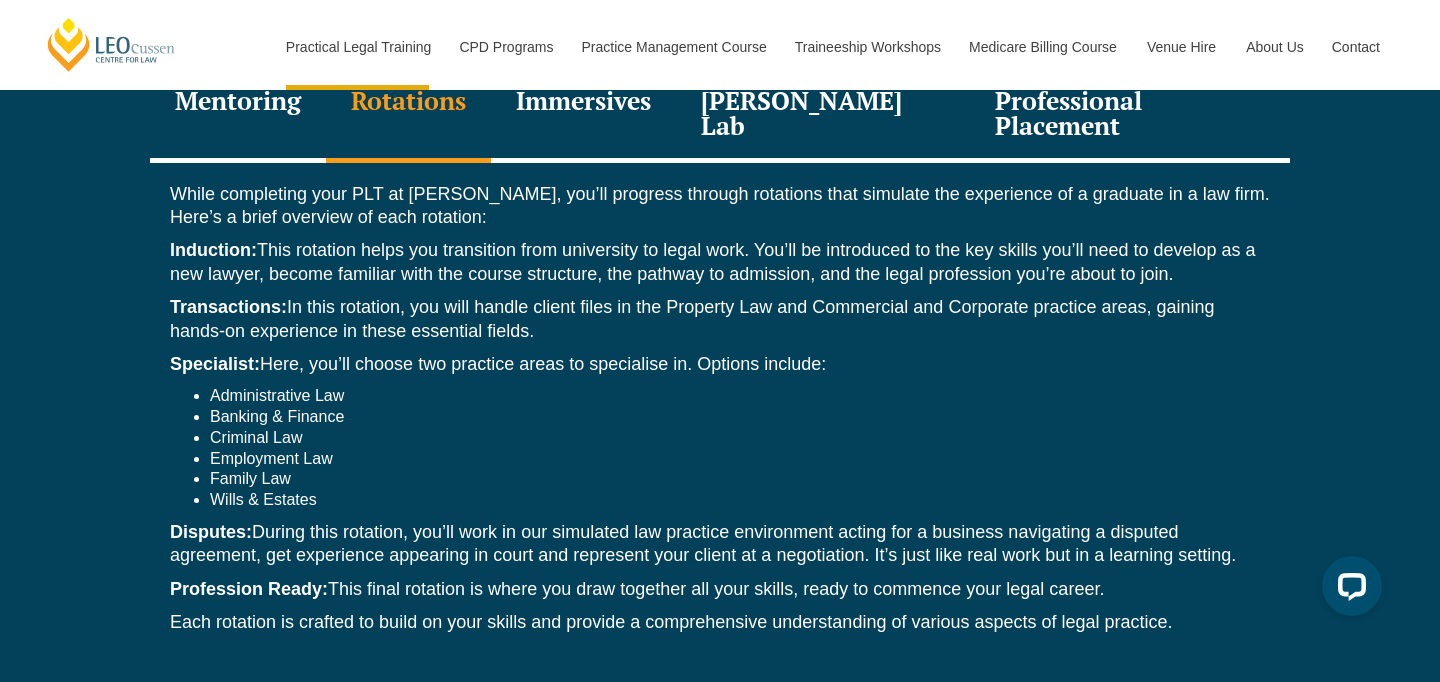 scroll, scrollTop: 2921, scrollLeft: 0, axis: vertical 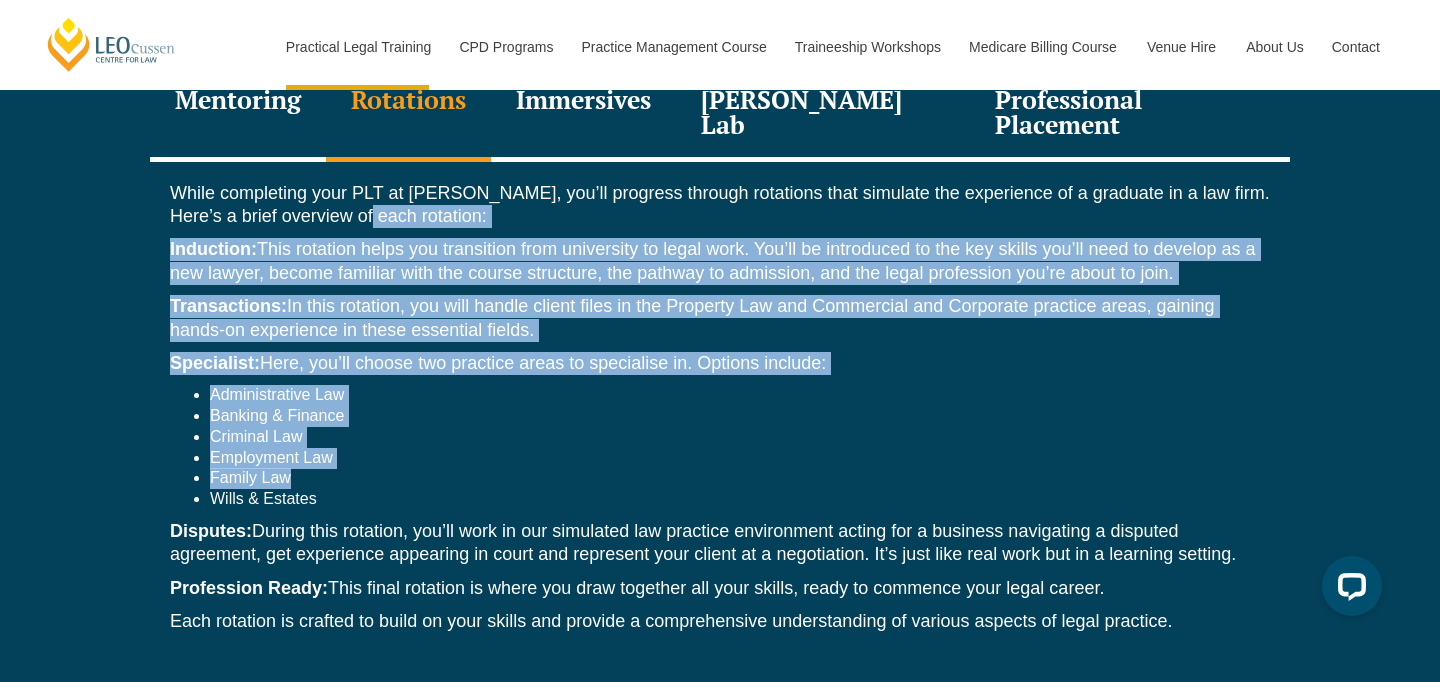 drag, startPoint x: 399, startPoint y: 161, endPoint x: 409, endPoint y: 415, distance: 254.19678 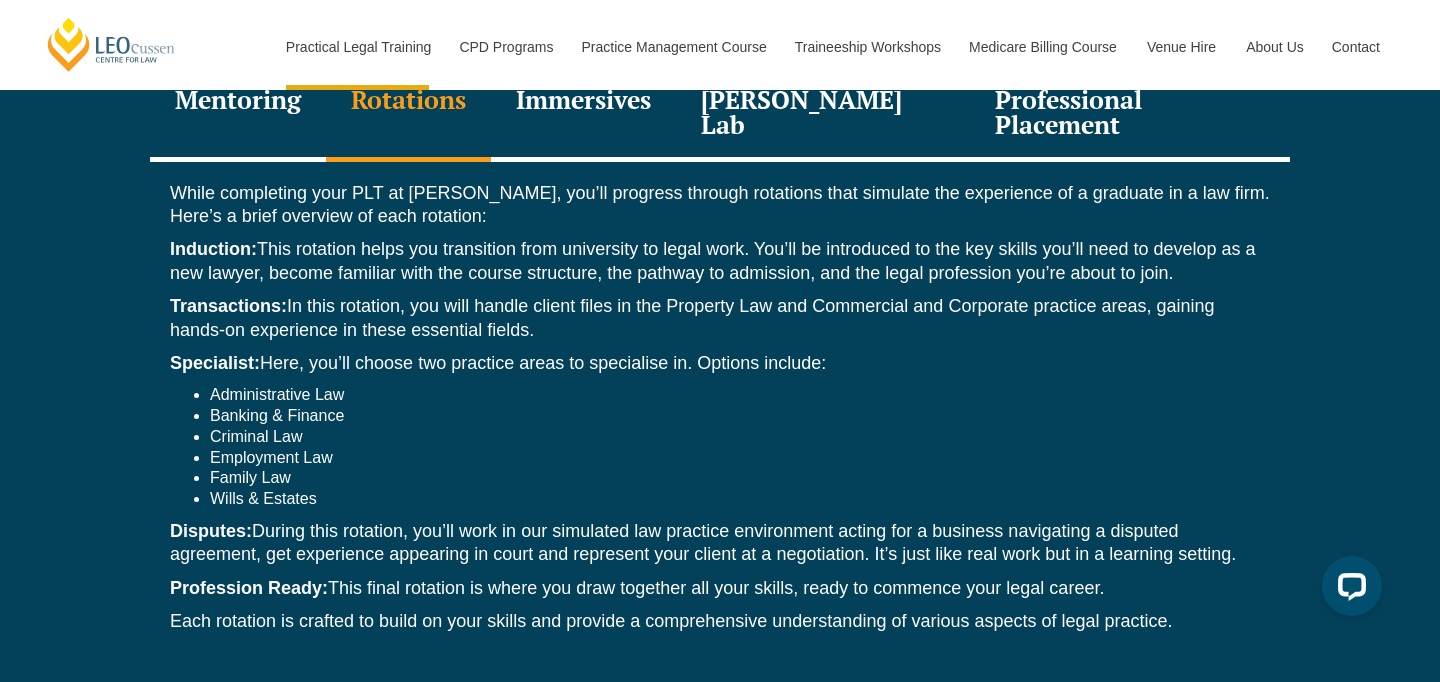 click on "Wills & Estates" at bounding box center (740, 499) 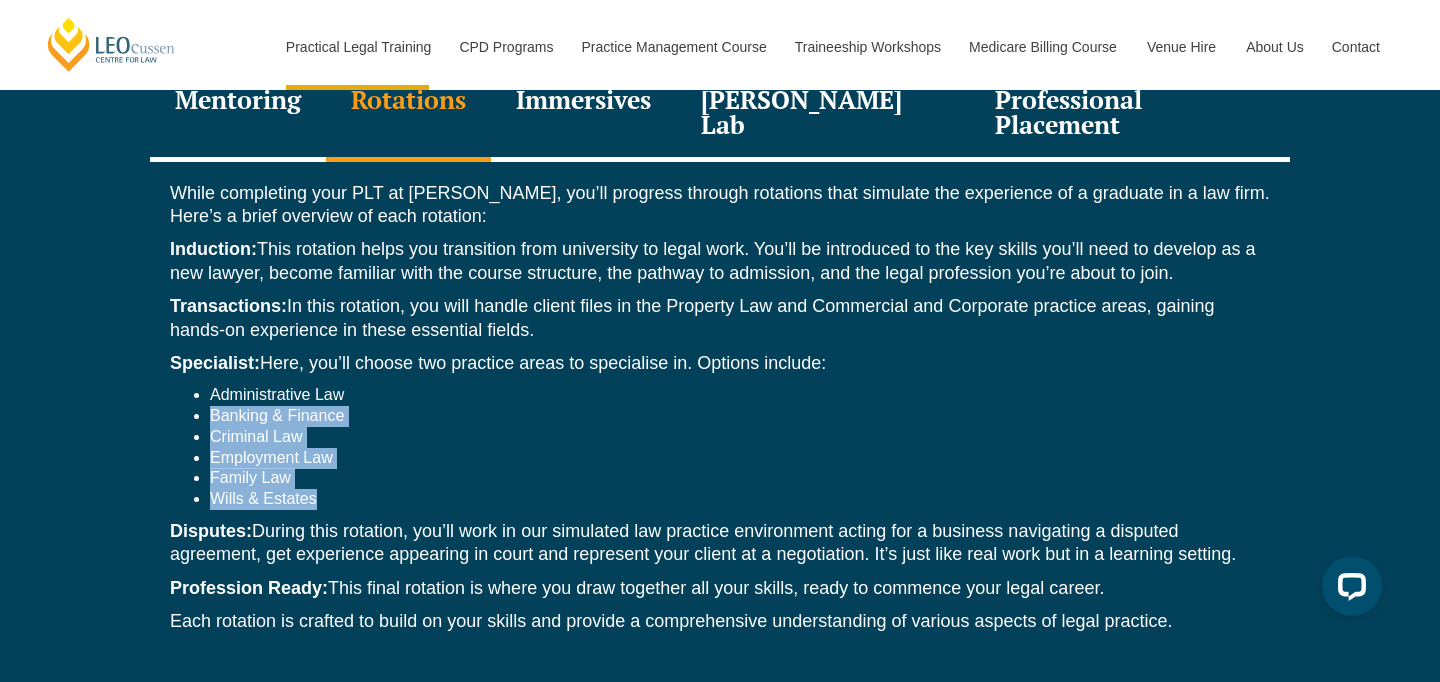 drag, startPoint x: 406, startPoint y: 442, endPoint x: 183, endPoint y: 353, distance: 240.10414 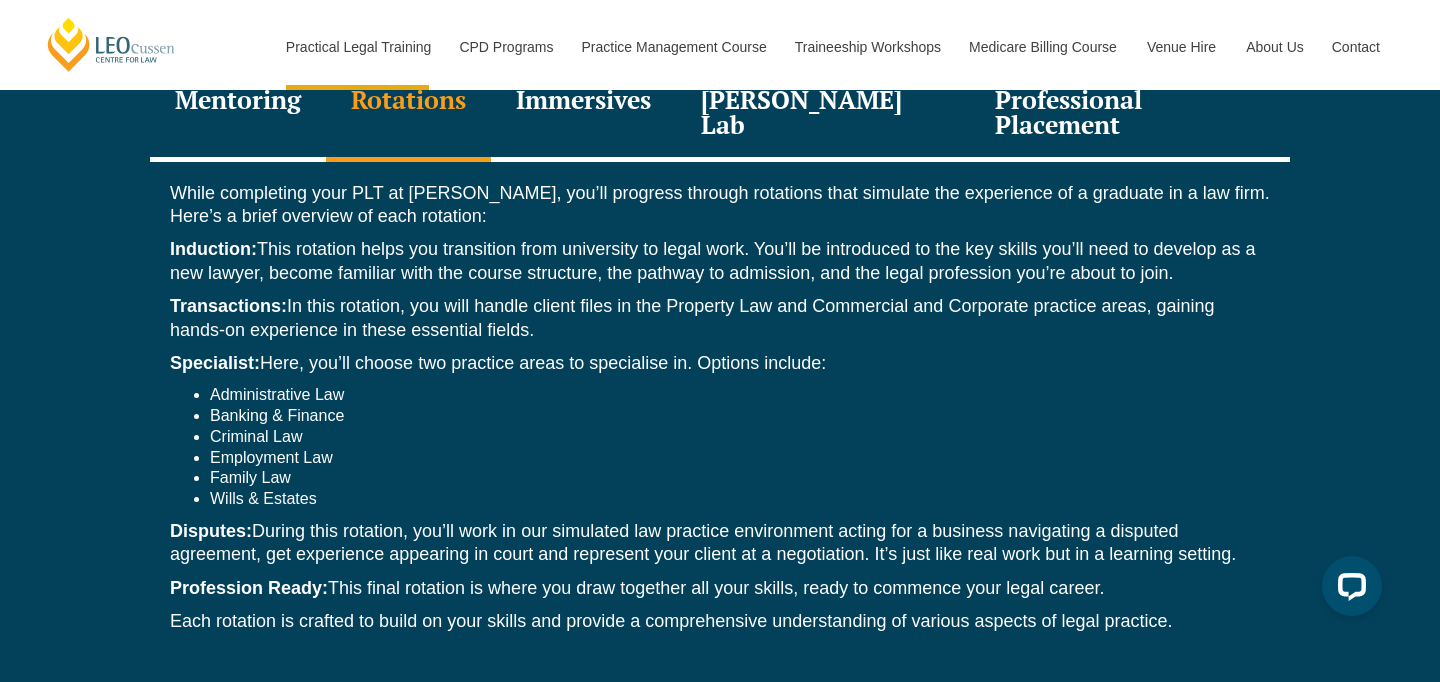 click on "Banking & Finance" at bounding box center [740, 416] 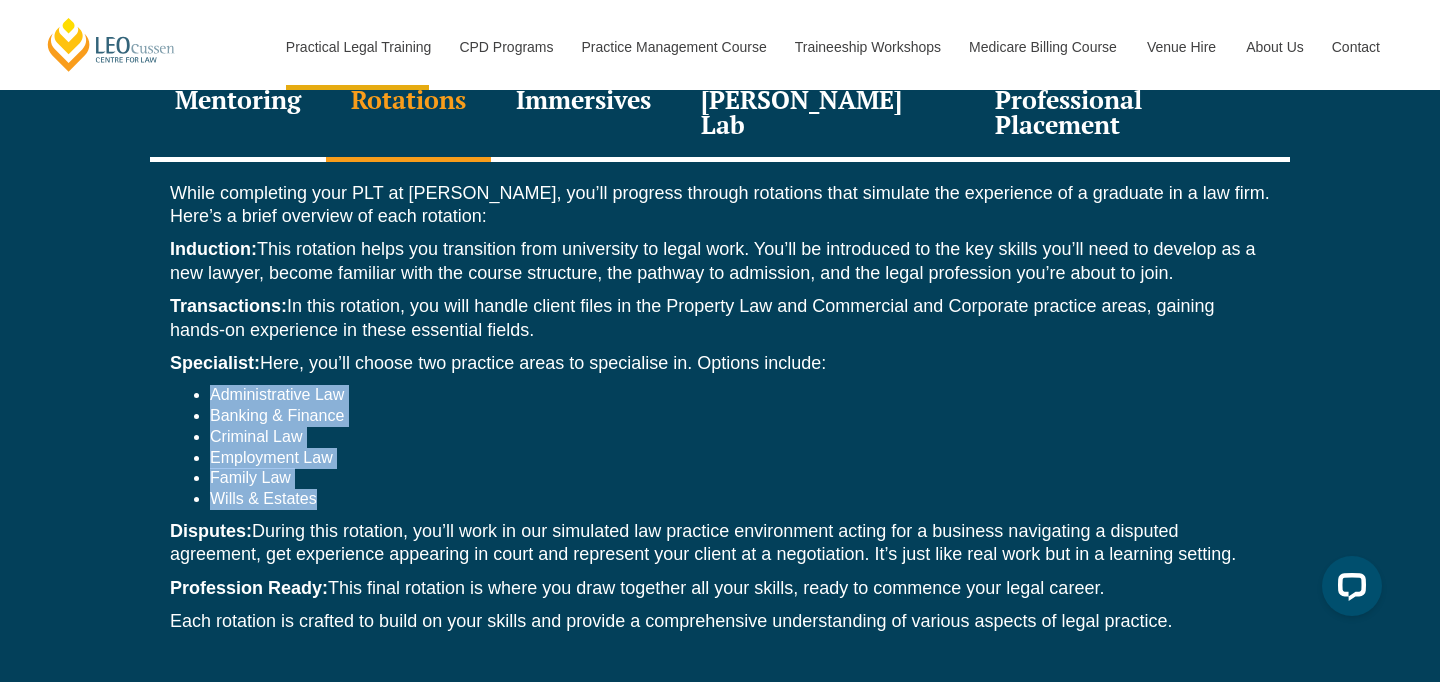 drag, startPoint x: 201, startPoint y: 324, endPoint x: 357, endPoint y: 427, distance: 186.93582 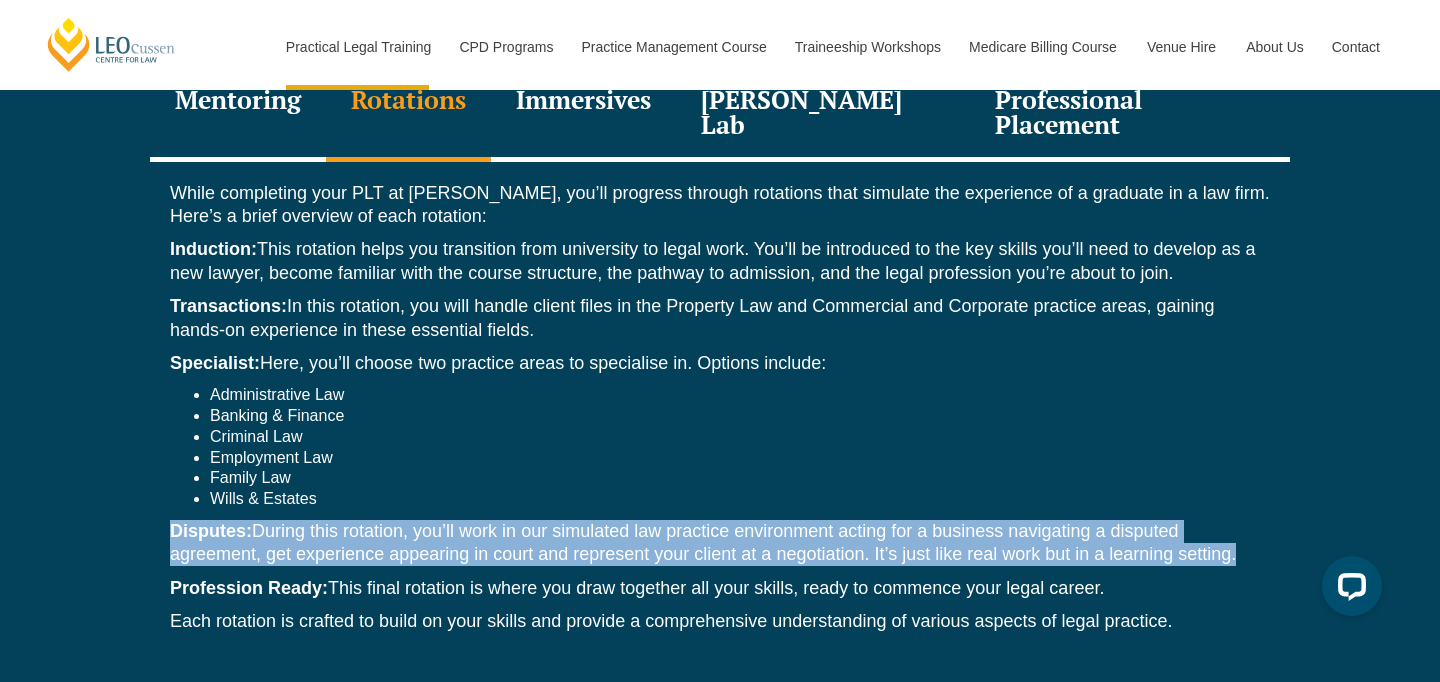drag, startPoint x: 397, startPoint y: 436, endPoint x: 397, endPoint y: 504, distance: 68 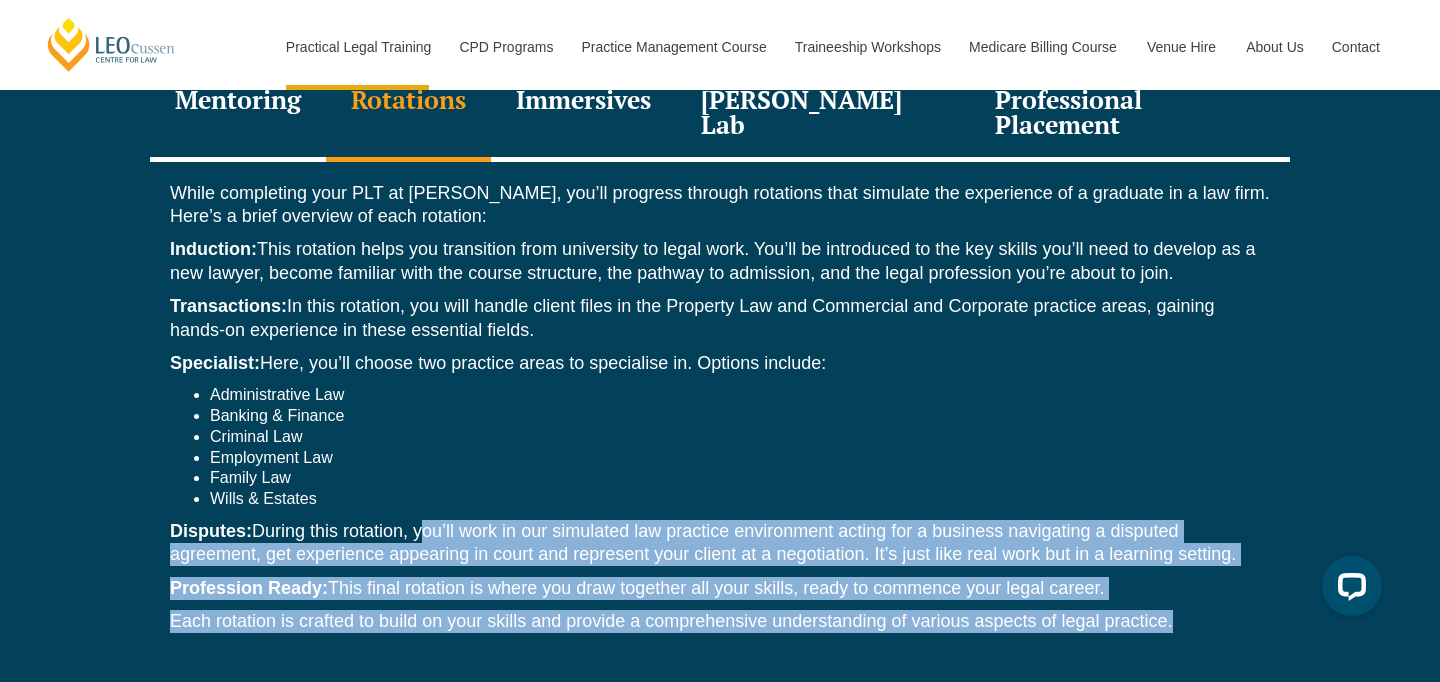drag, startPoint x: 420, startPoint y: 467, endPoint x: 441, endPoint y: 585, distance: 119.85408 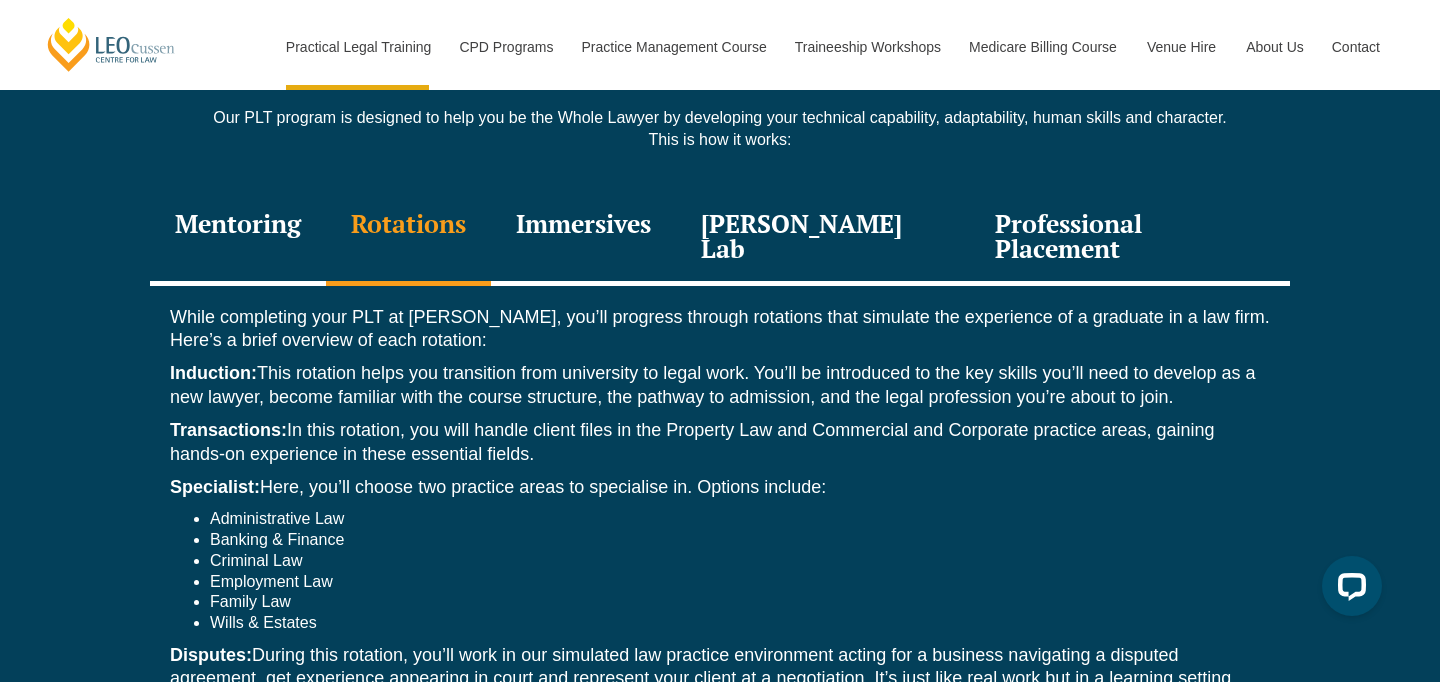 scroll, scrollTop: 2796, scrollLeft: 0, axis: vertical 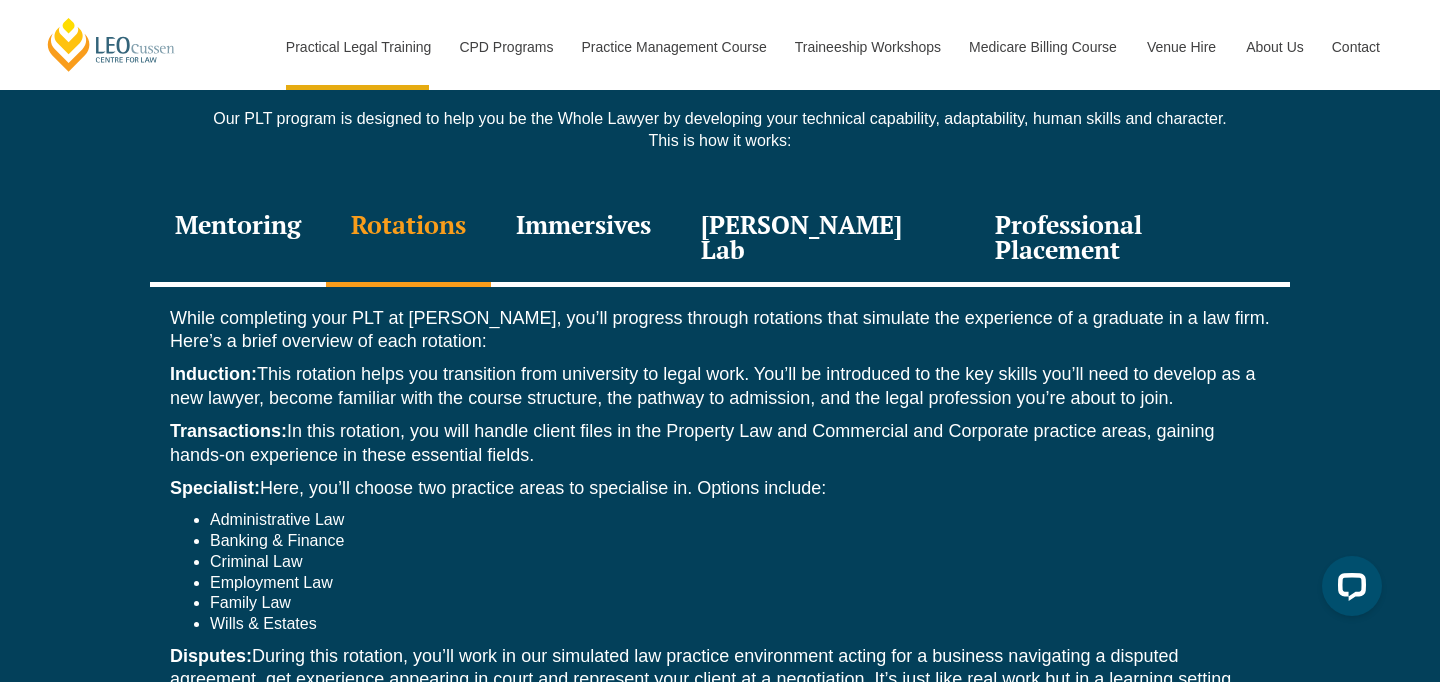 click on "Immersives" at bounding box center [583, 239] 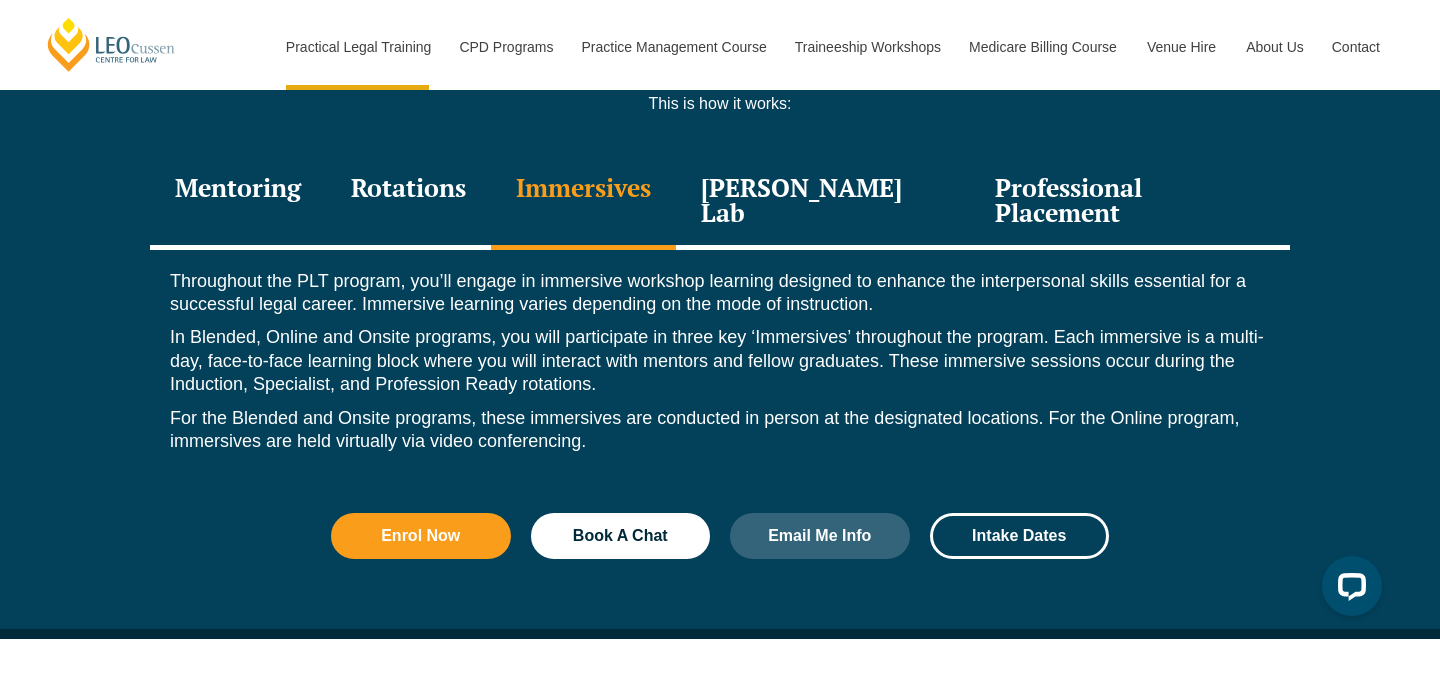 scroll, scrollTop: 2830, scrollLeft: 0, axis: vertical 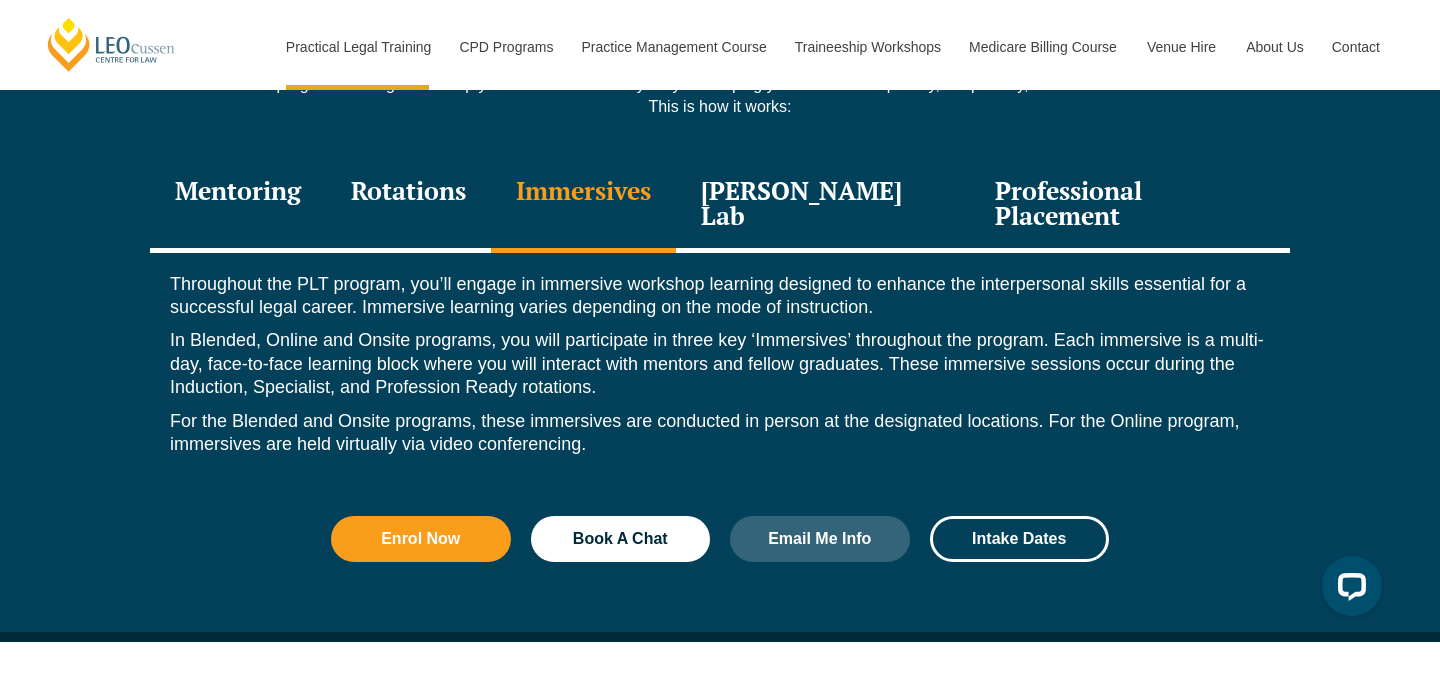 click on "In Blended, Online and Onsite programs, you will participate in three key ‘Immersives’ throughout the program. Each immersive is a multi-day, face-to-face learning block where you will interact with mentors and fellow graduates. These immersive sessions occur during the Induction, Specialist, and Profession Ready rotations." at bounding box center (720, 364) 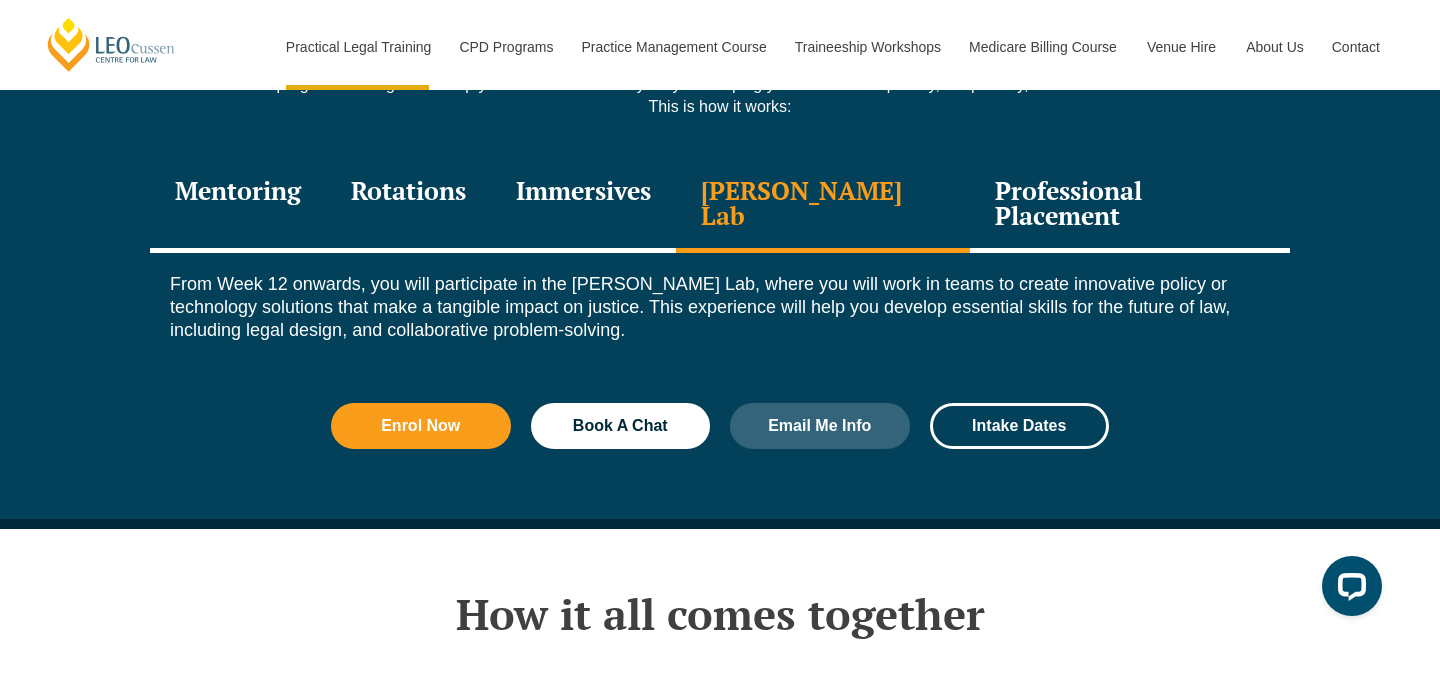 click on "From Week 12 onwards, you will participate in the Leo Justice Lab, where you will work in teams to create innovative policy or technology solutions that make a tangible impact on justice. This experience will help you develop essential skills for the future of law, including legal design, and collaborative problem-solving." at bounding box center (720, 313) 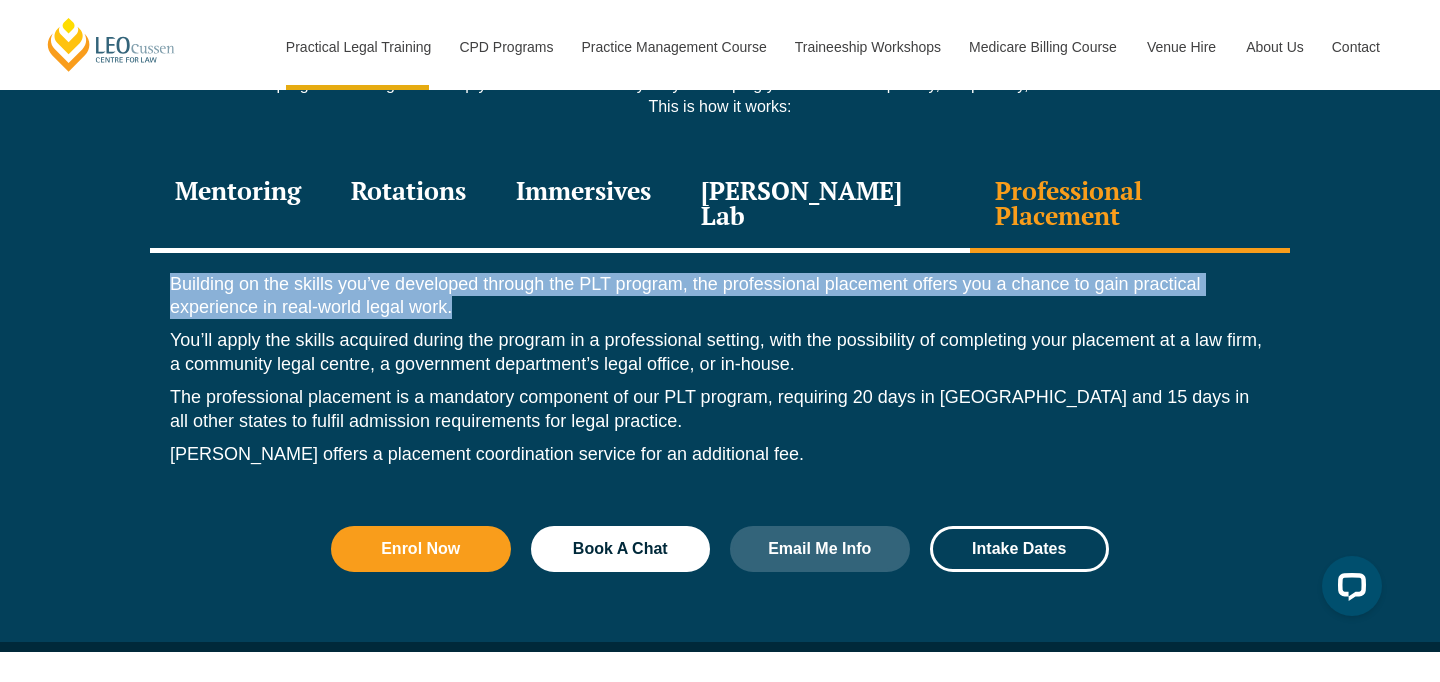 drag, startPoint x: 278, startPoint y: 200, endPoint x: 766, endPoint y: 243, distance: 489.8908 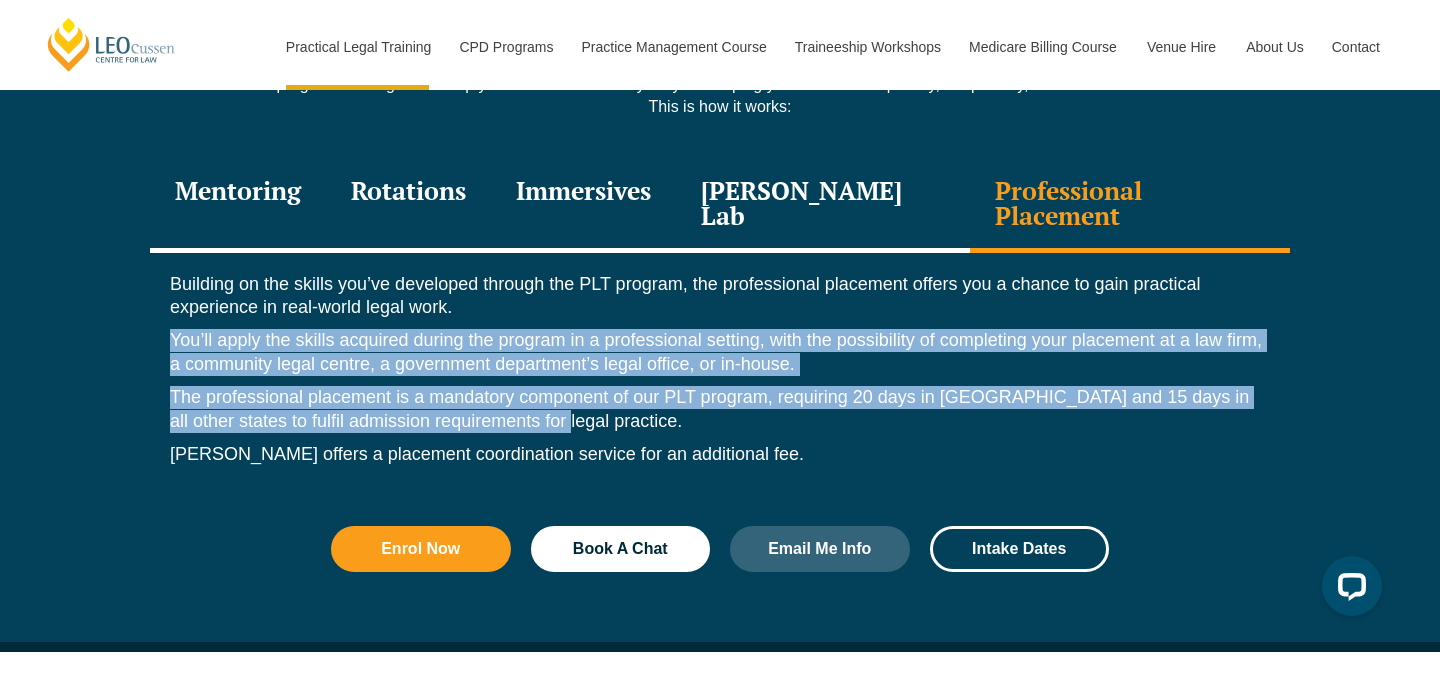 drag, startPoint x: 766, startPoint y: 242, endPoint x: 812, endPoint y: 360, distance: 126.649124 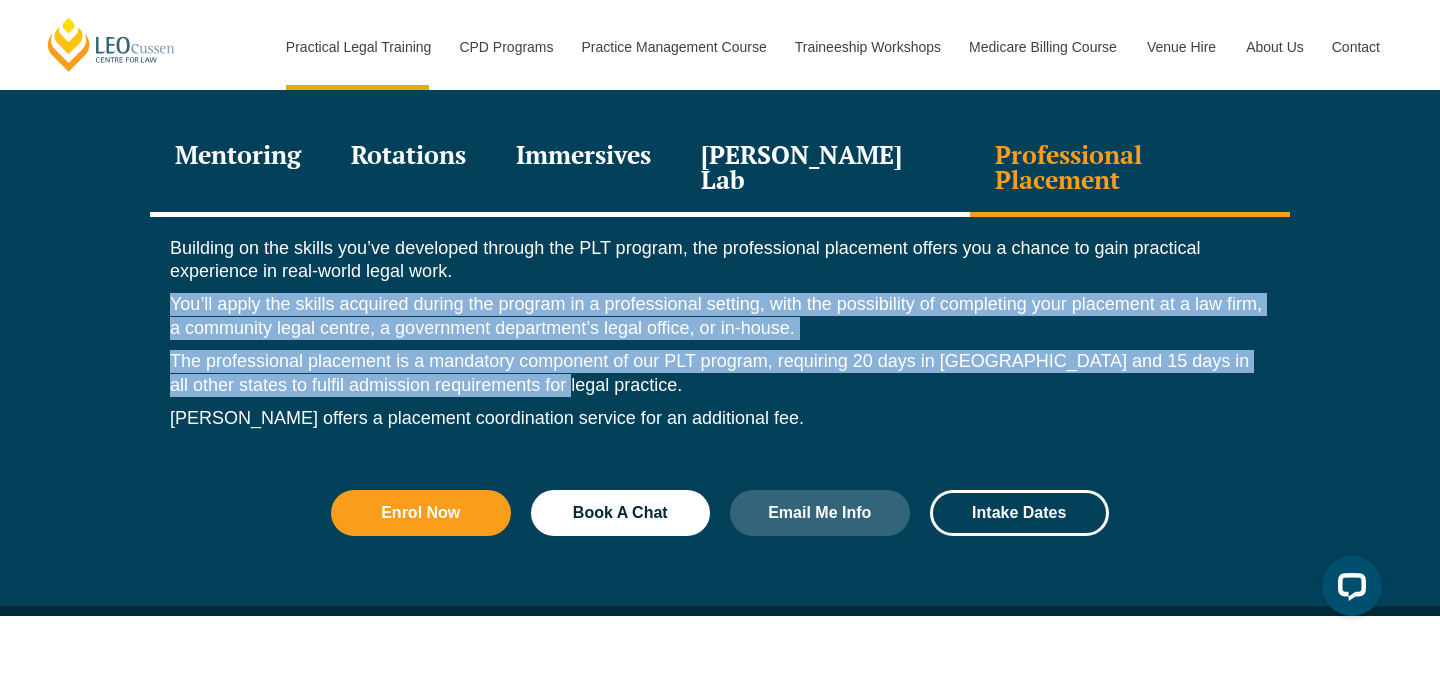 scroll, scrollTop: 2893, scrollLeft: 0, axis: vertical 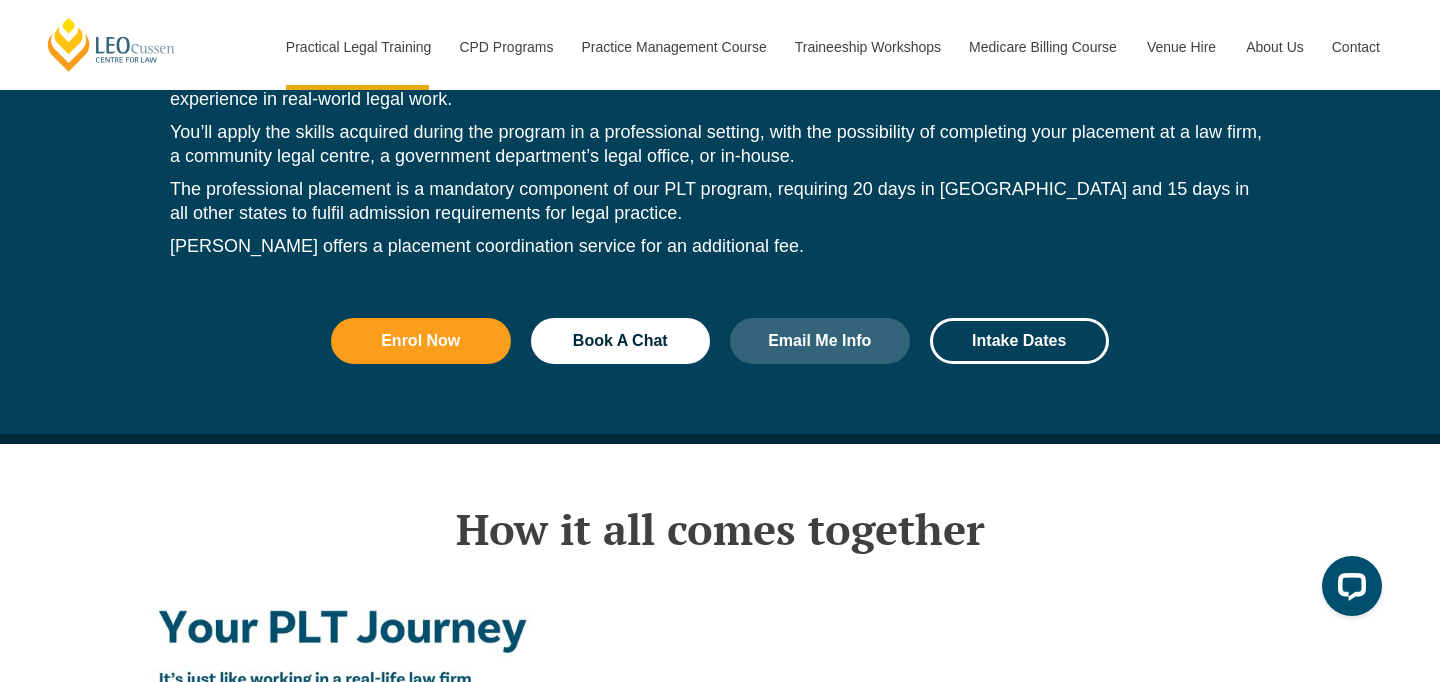 click on "Intake Dates" at bounding box center (1020, 341) 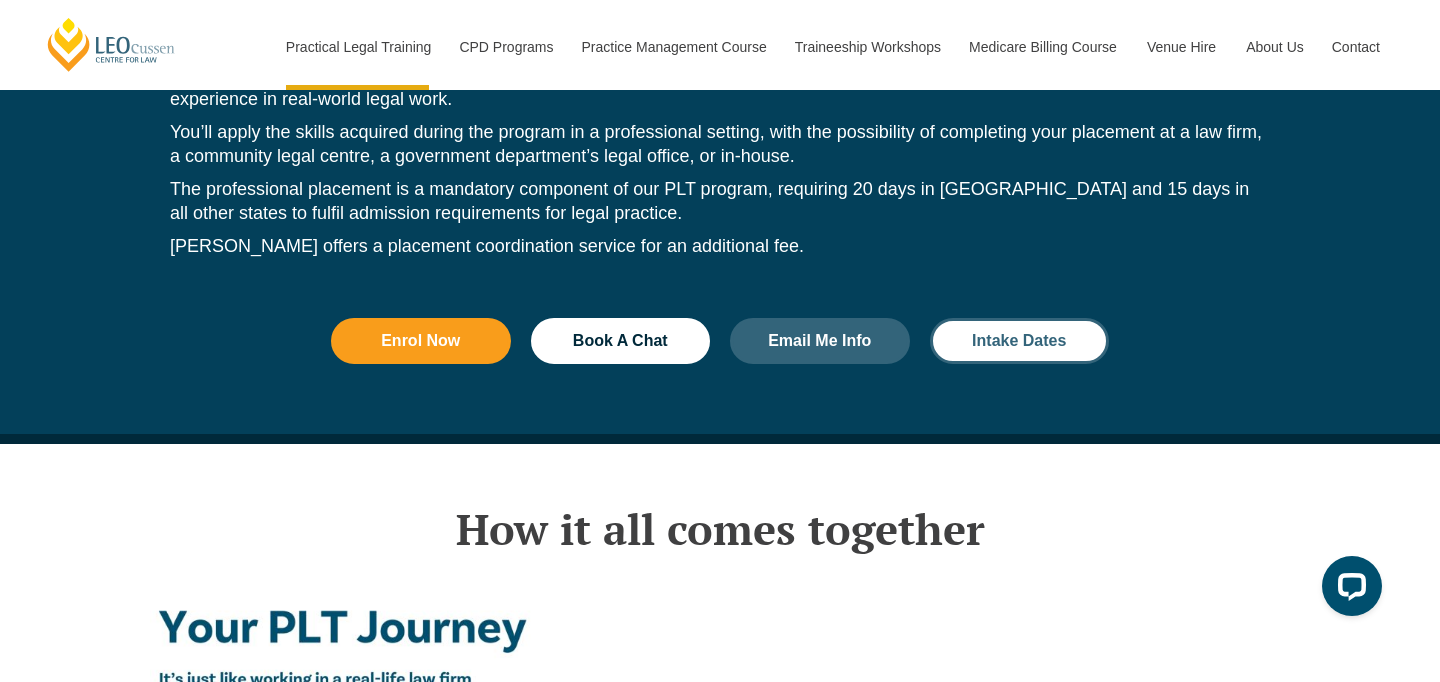 click on "Intake Dates" at bounding box center (1019, 341) 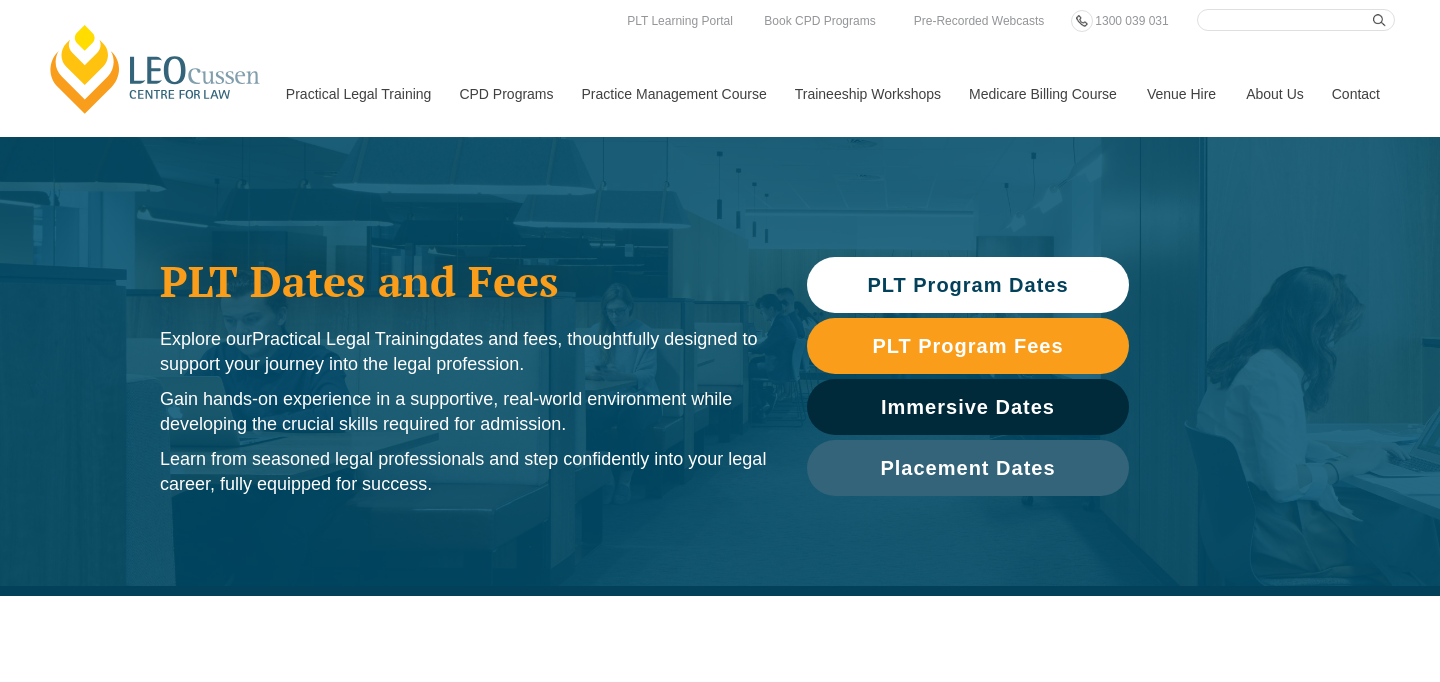 scroll, scrollTop: 0, scrollLeft: 0, axis: both 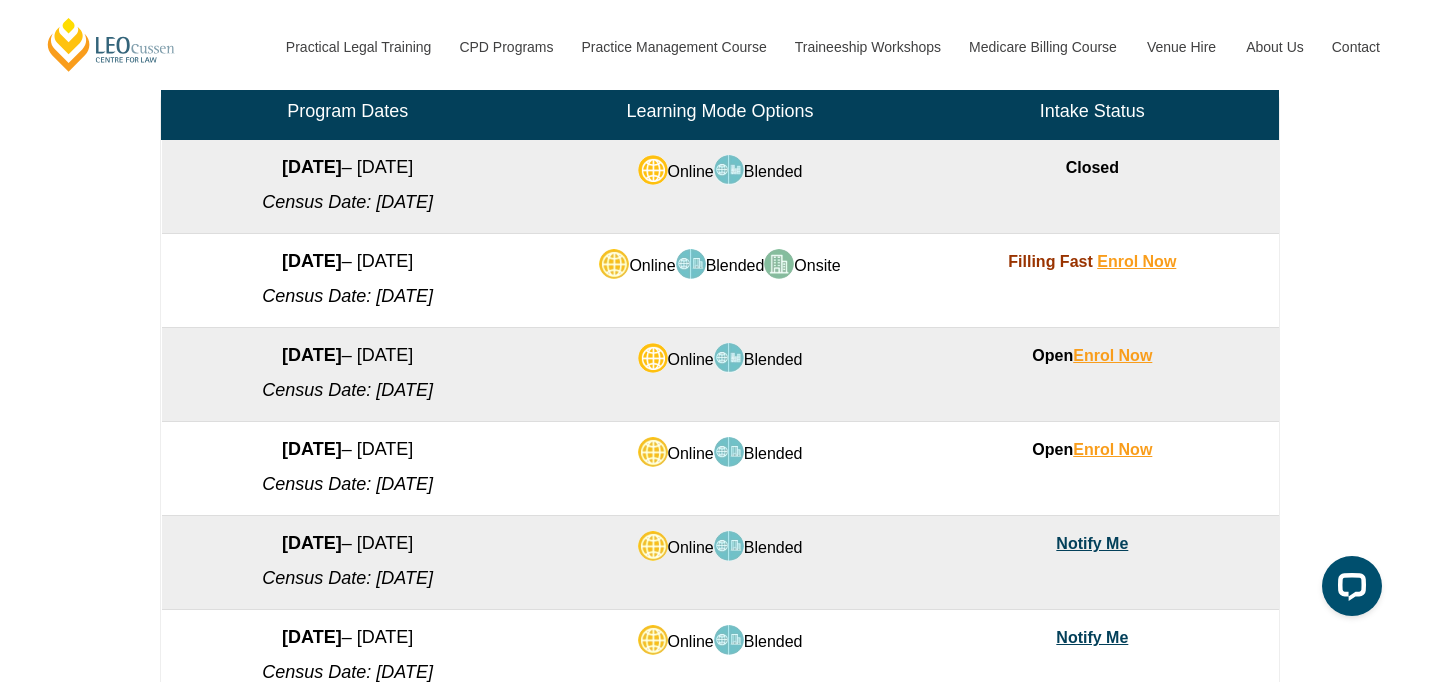 drag, startPoint x: 225, startPoint y: 307, endPoint x: 471, endPoint y: 442, distance: 280.60828 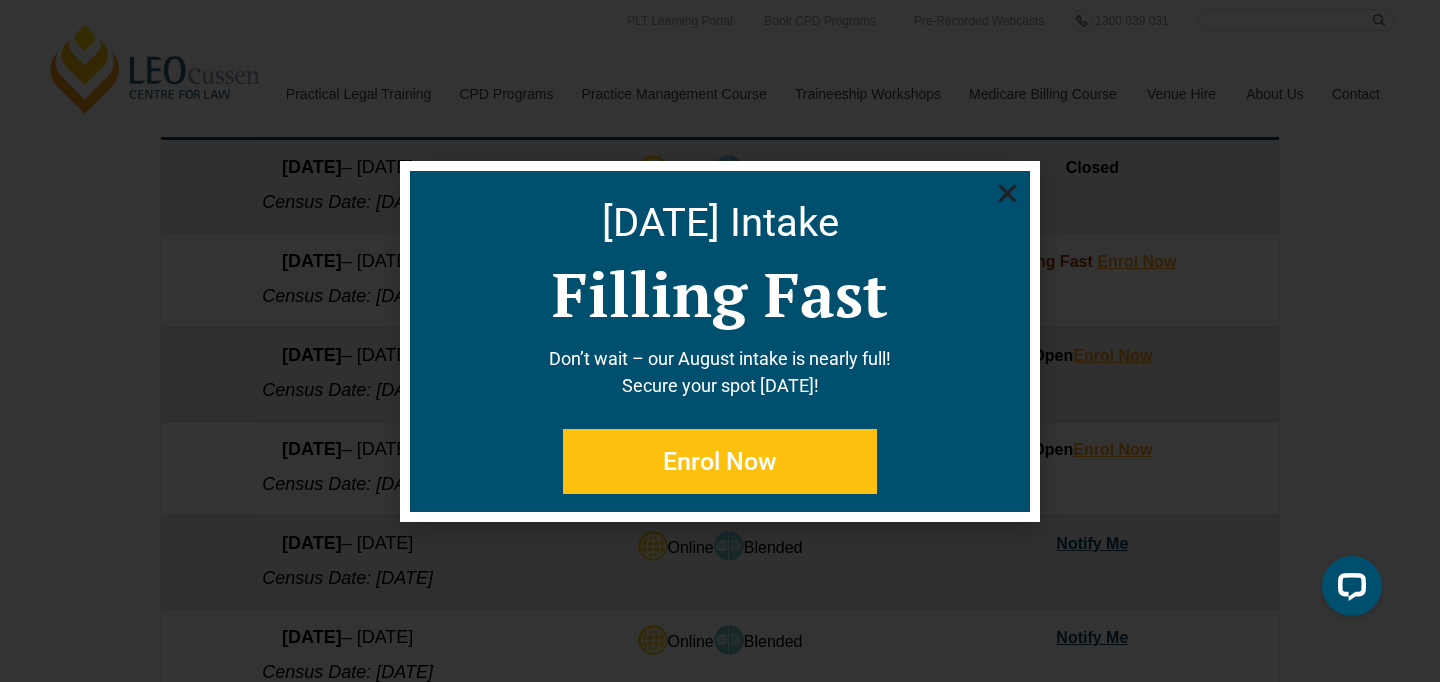 click 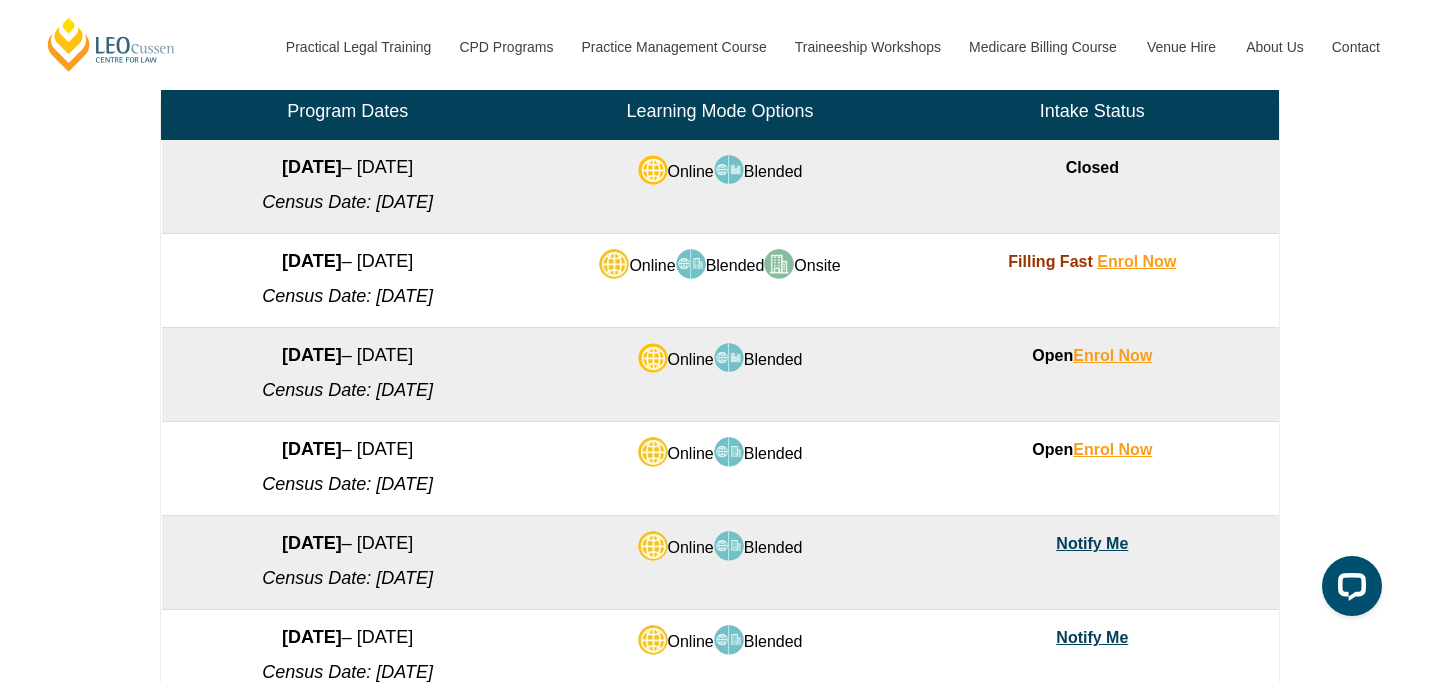 scroll, scrollTop: 1081, scrollLeft: 0, axis: vertical 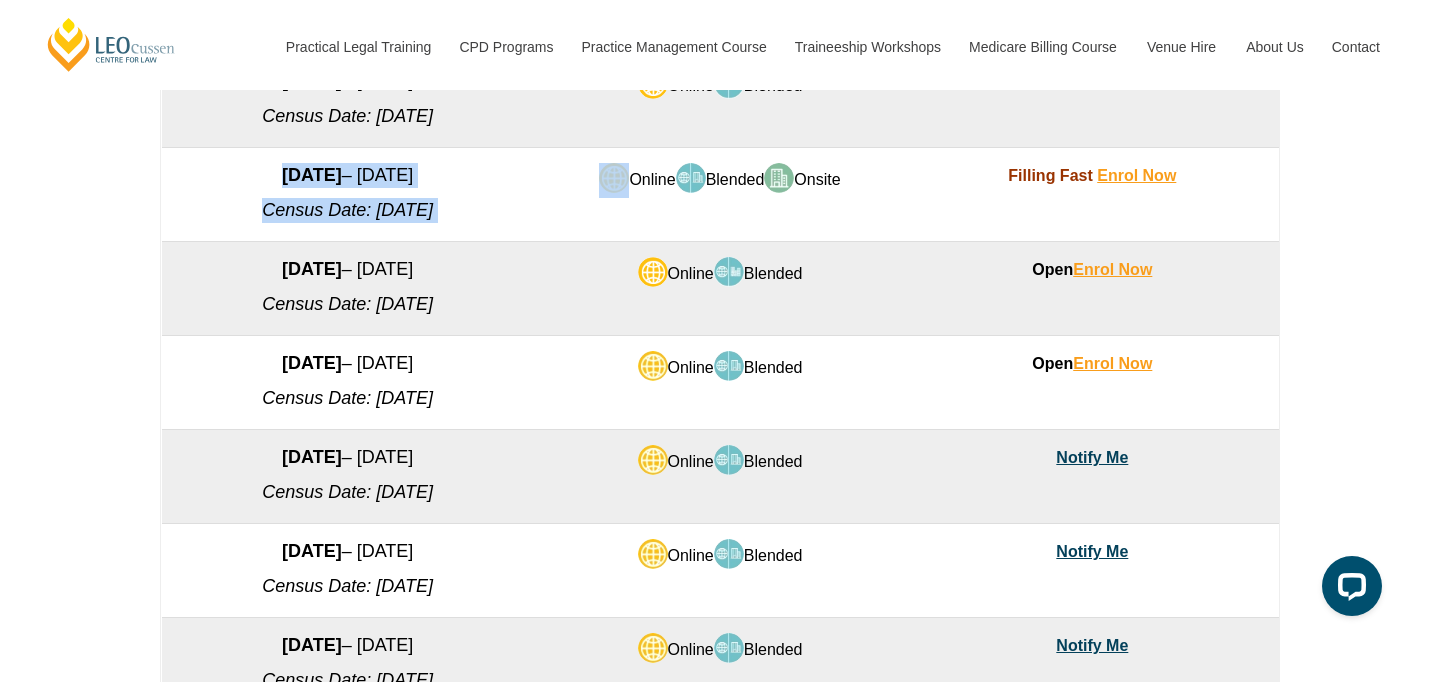 drag, startPoint x: 208, startPoint y: 176, endPoint x: 535, endPoint y: 195, distance: 327.5515 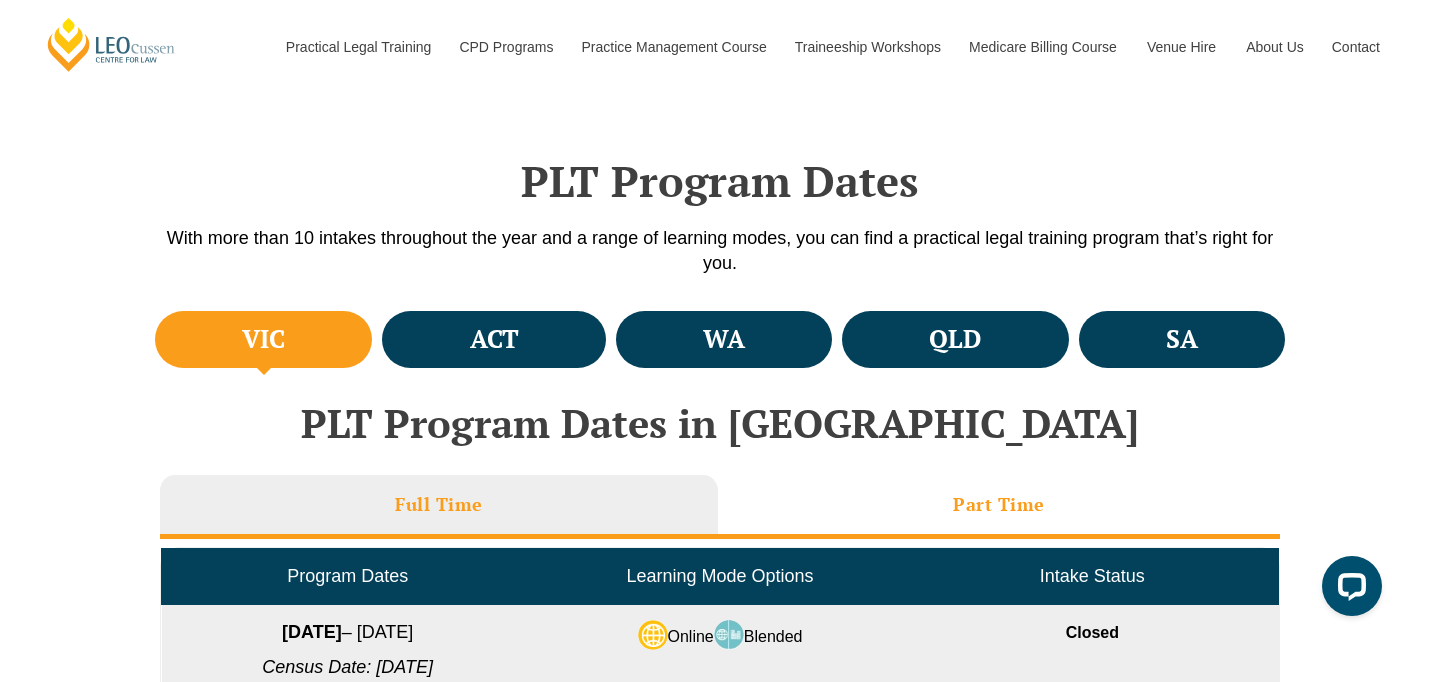 scroll, scrollTop: 750, scrollLeft: 0, axis: vertical 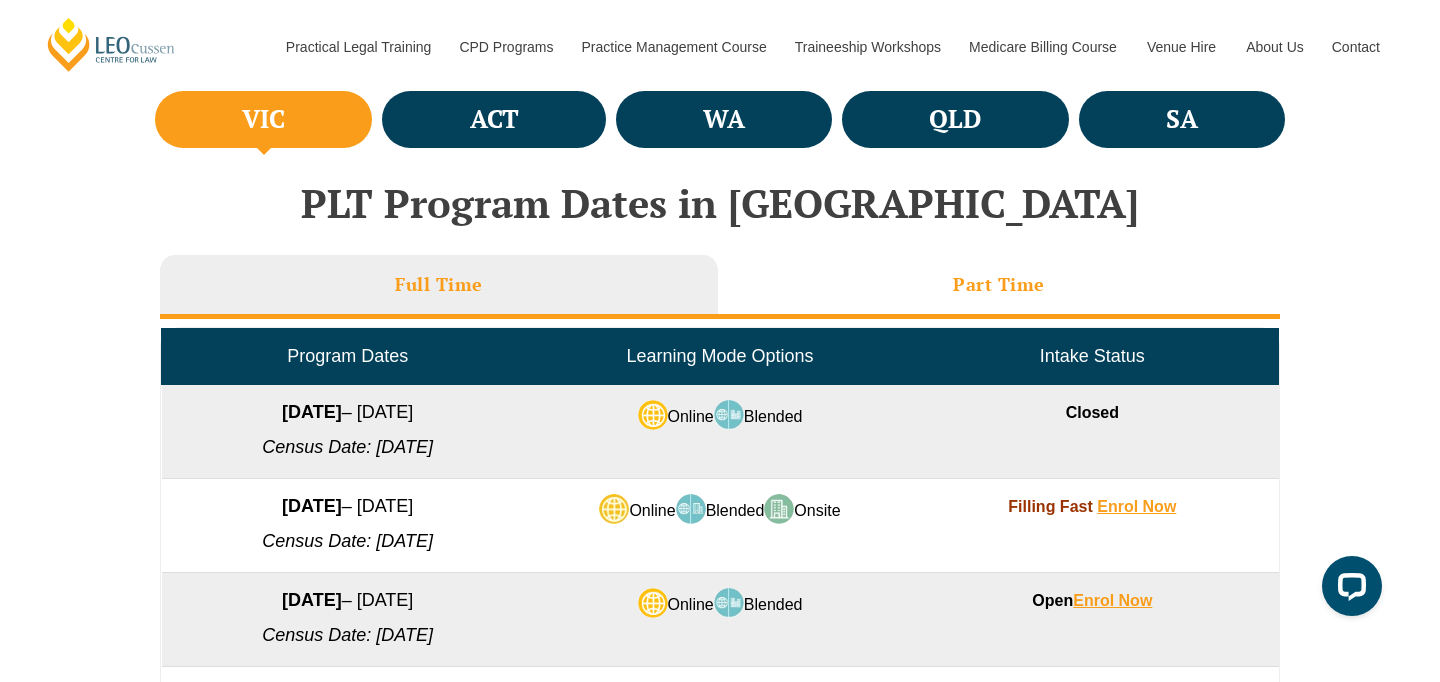 click on "Part Time" at bounding box center [999, 287] 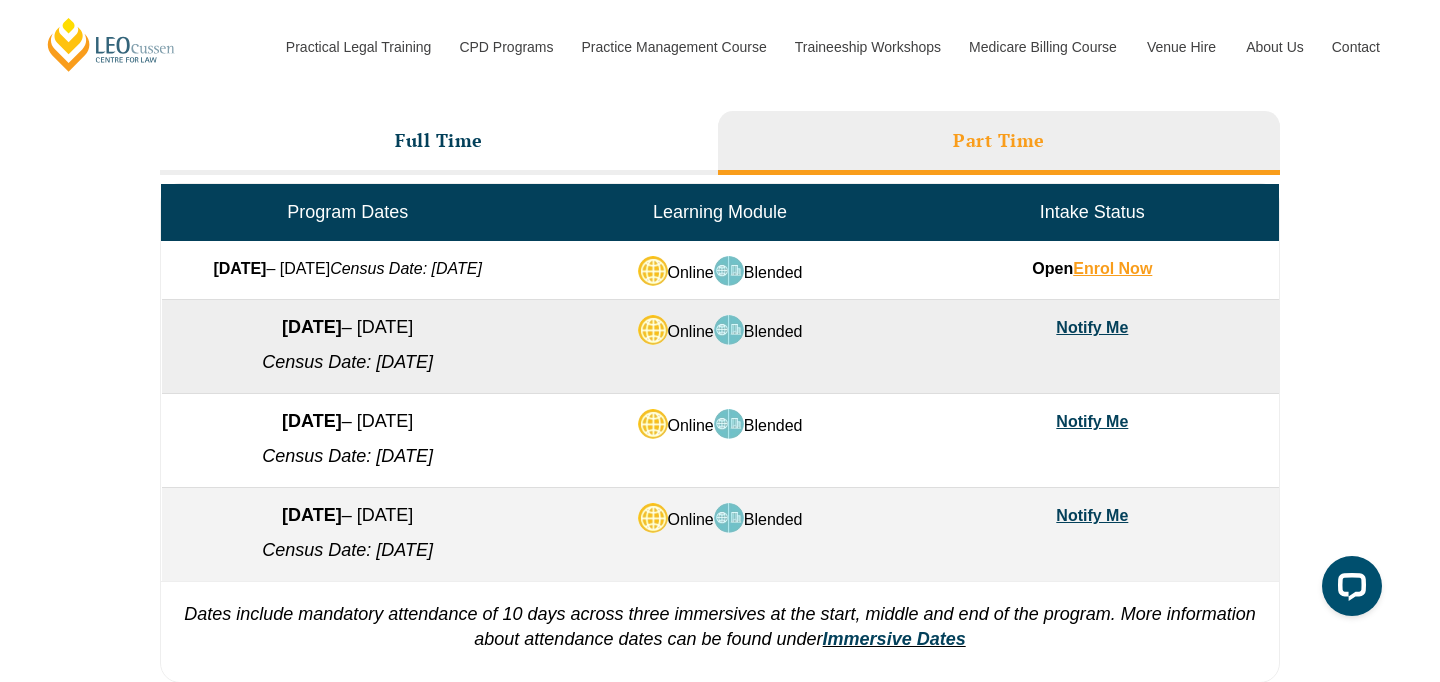 scroll, scrollTop: 895, scrollLeft: 0, axis: vertical 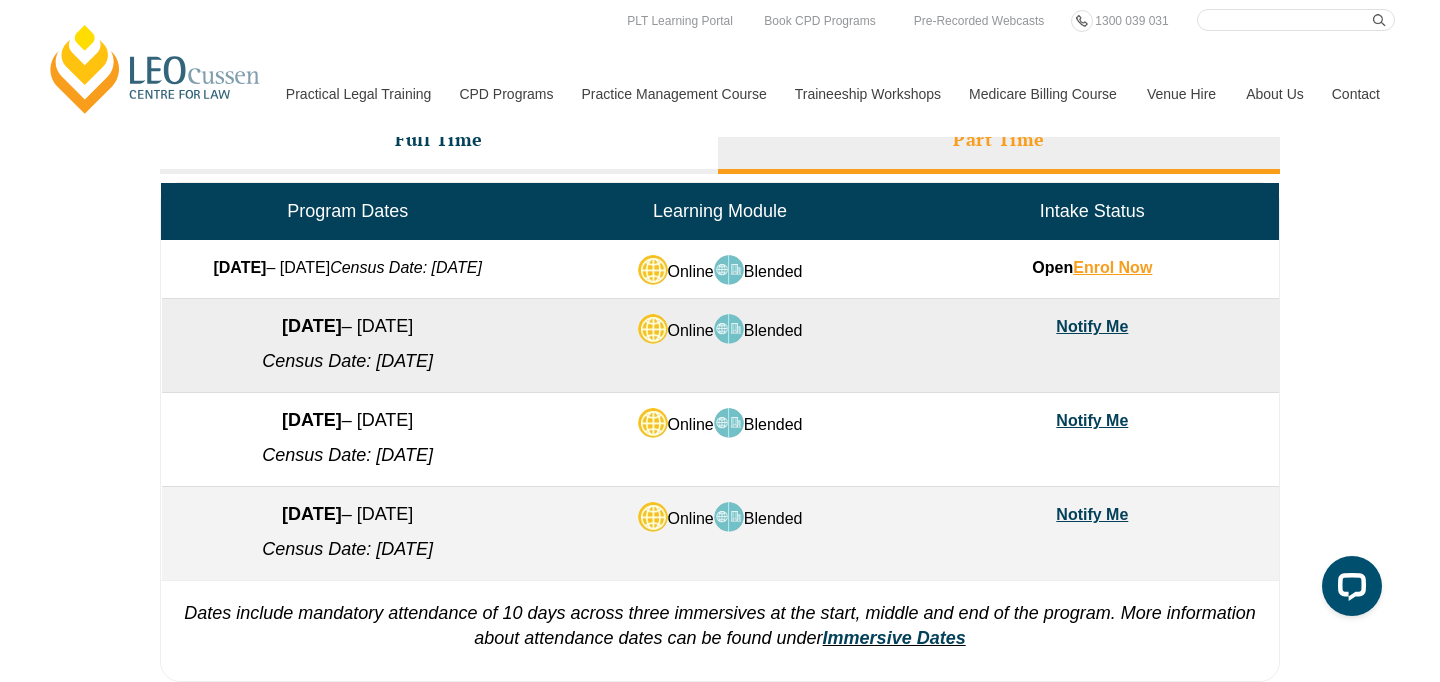 drag, startPoint x: 215, startPoint y: 330, endPoint x: 479, endPoint y: 380, distance: 268.69315 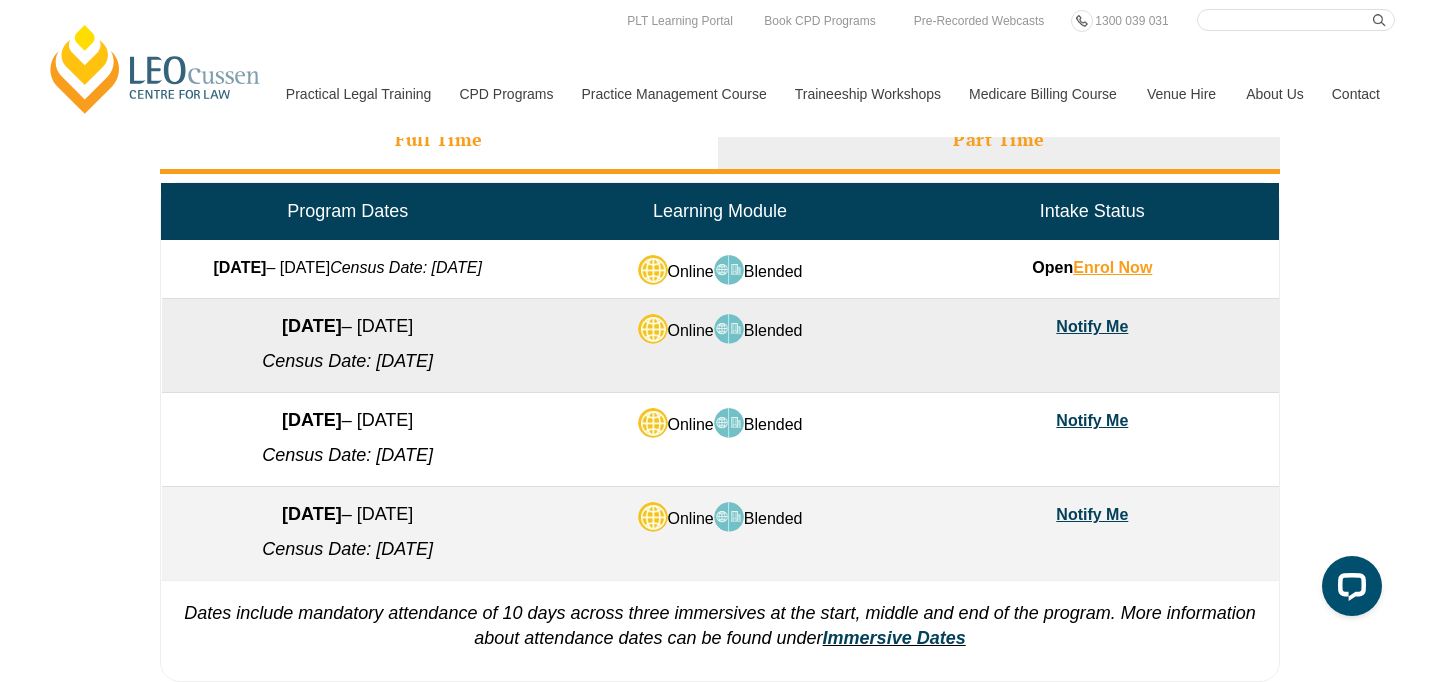 click on "Full Time" at bounding box center (439, 139) 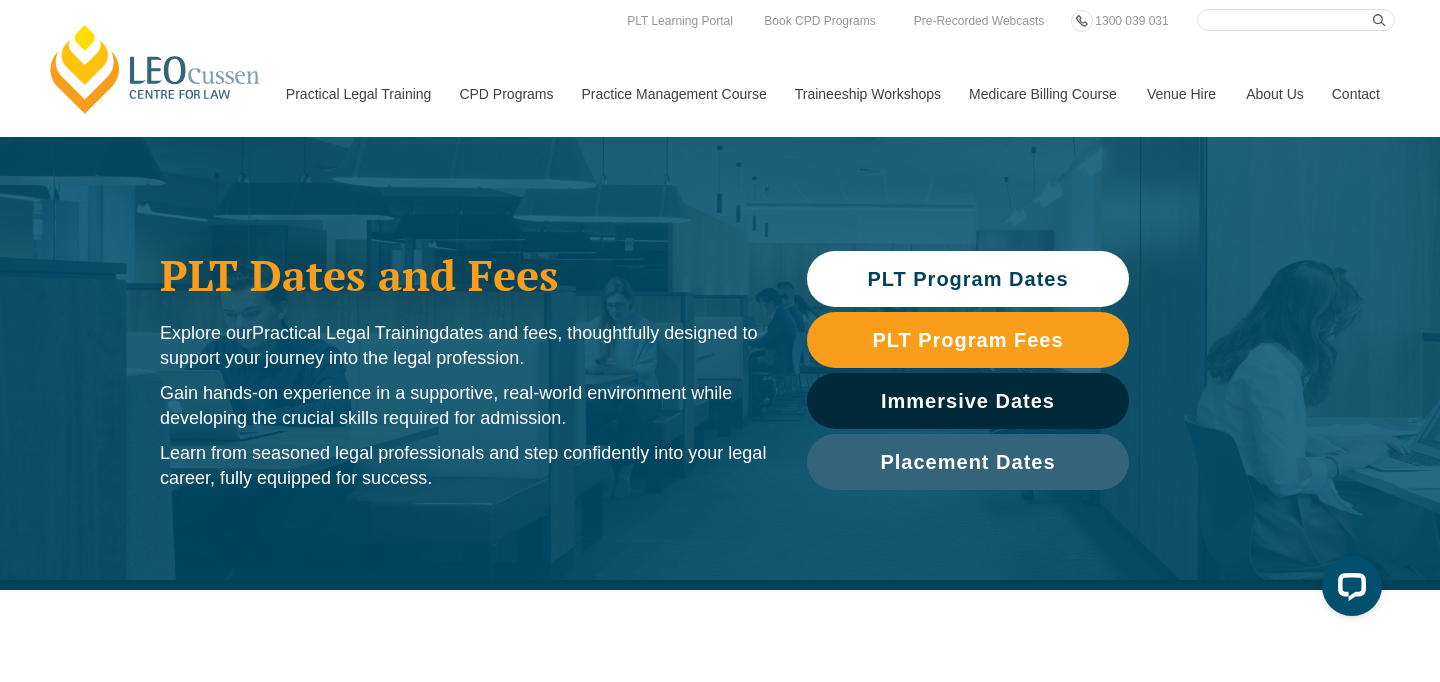 scroll, scrollTop: 0, scrollLeft: 0, axis: both 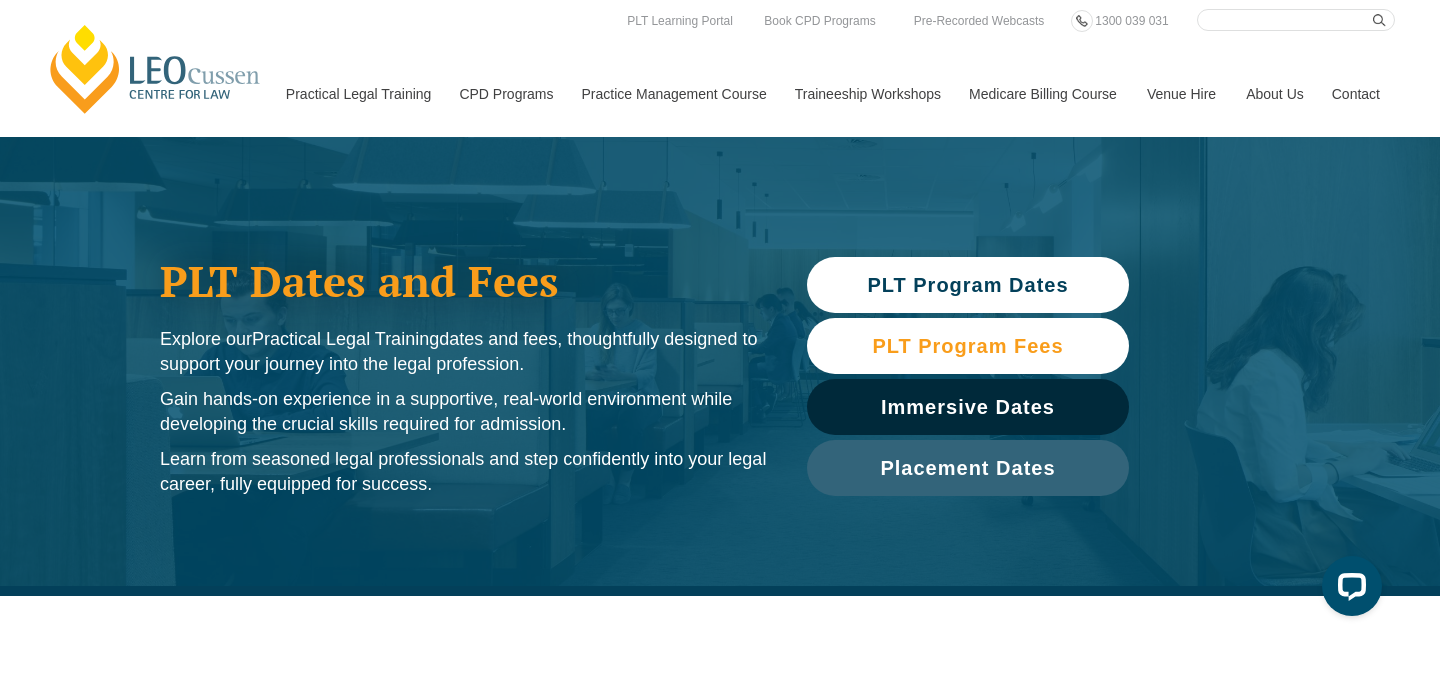 click on "PLT Program Fees" at bounding box center (968, 346) 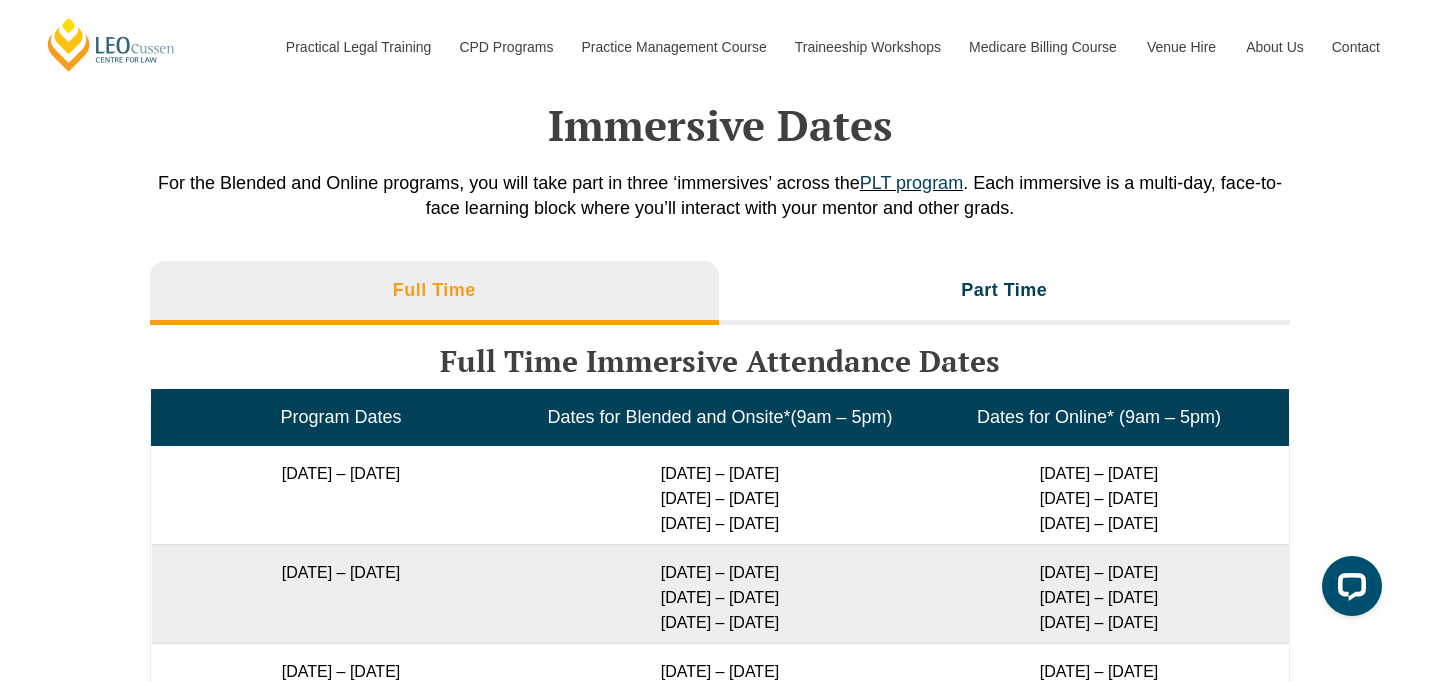 scroll, scrollTop: 3230, scrollLeft: 0, axis: vertical 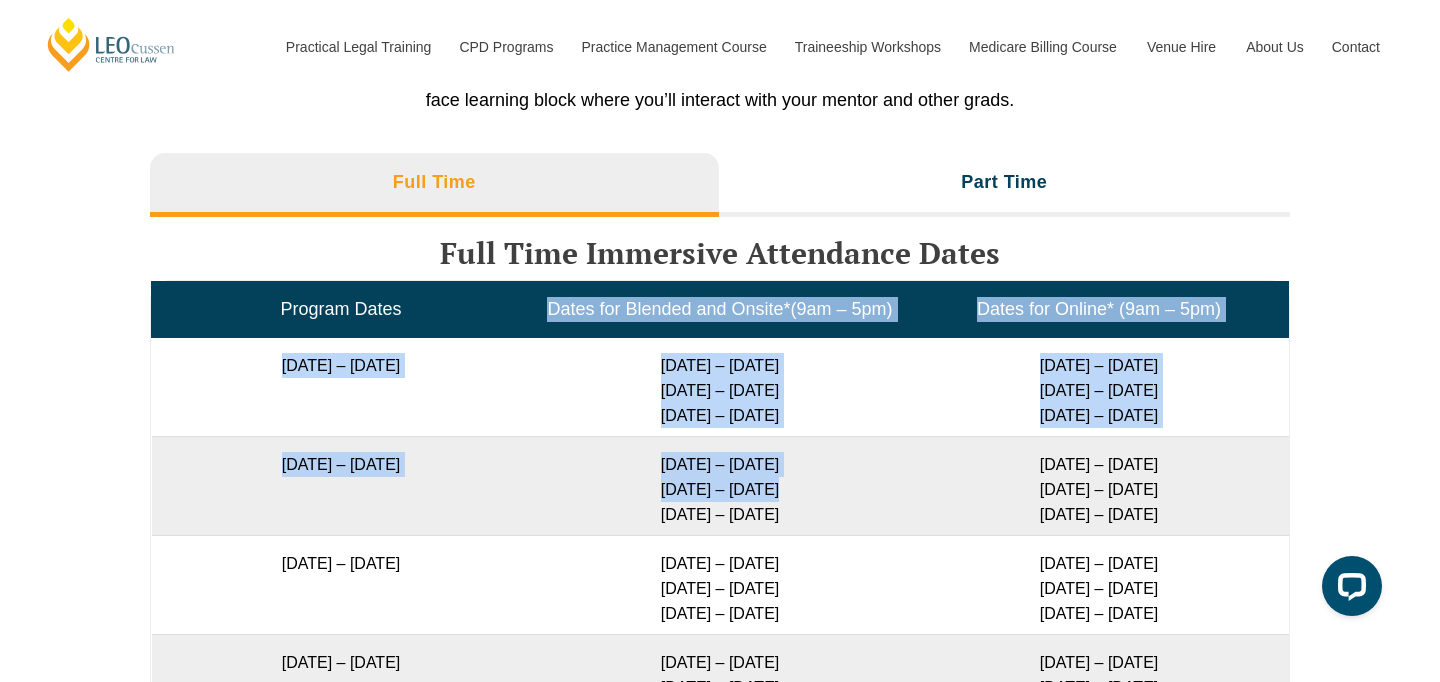 drag, startPoint x: 479, startPoint y: 313, endPoint x: 820, endPoint y: 490, distance: 384.20047 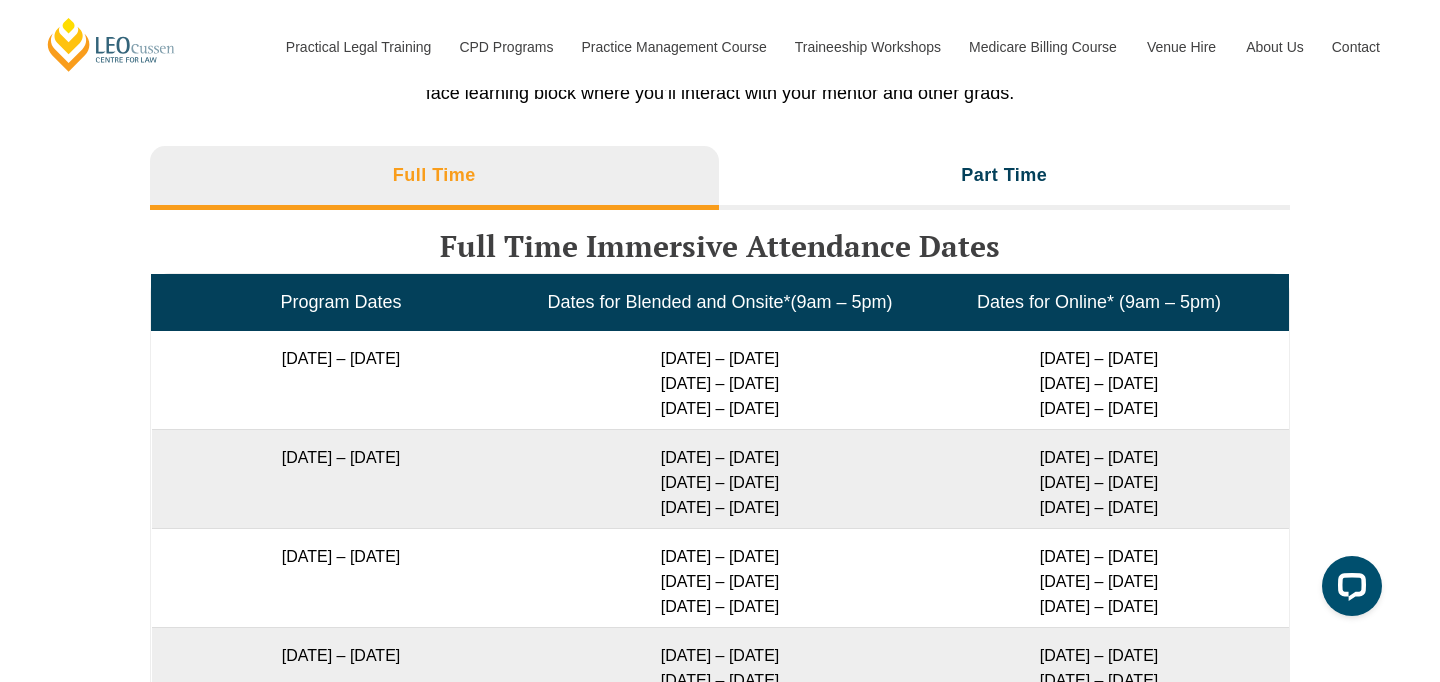 scroll, scrollTop: 3209, scrollLeft: 0, axis: vertical 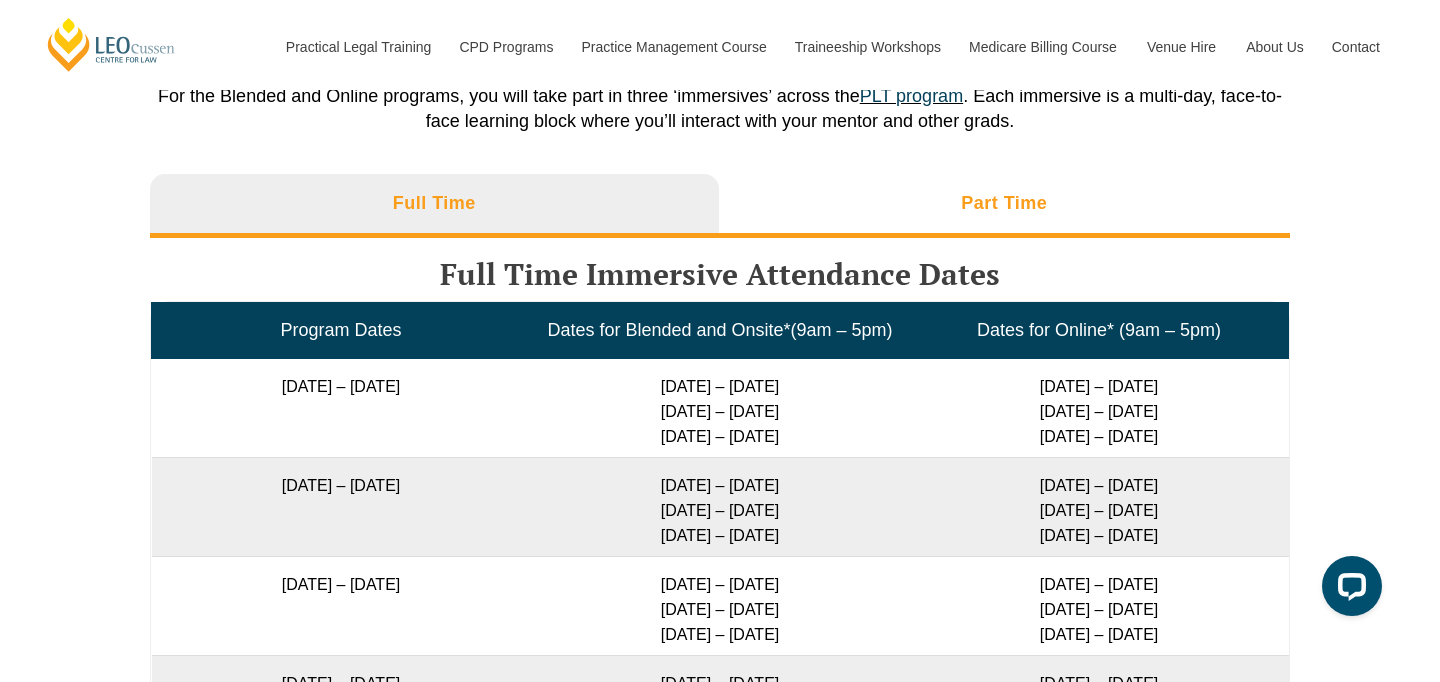 click on "Part Time" at bounding box center [1005, 206] 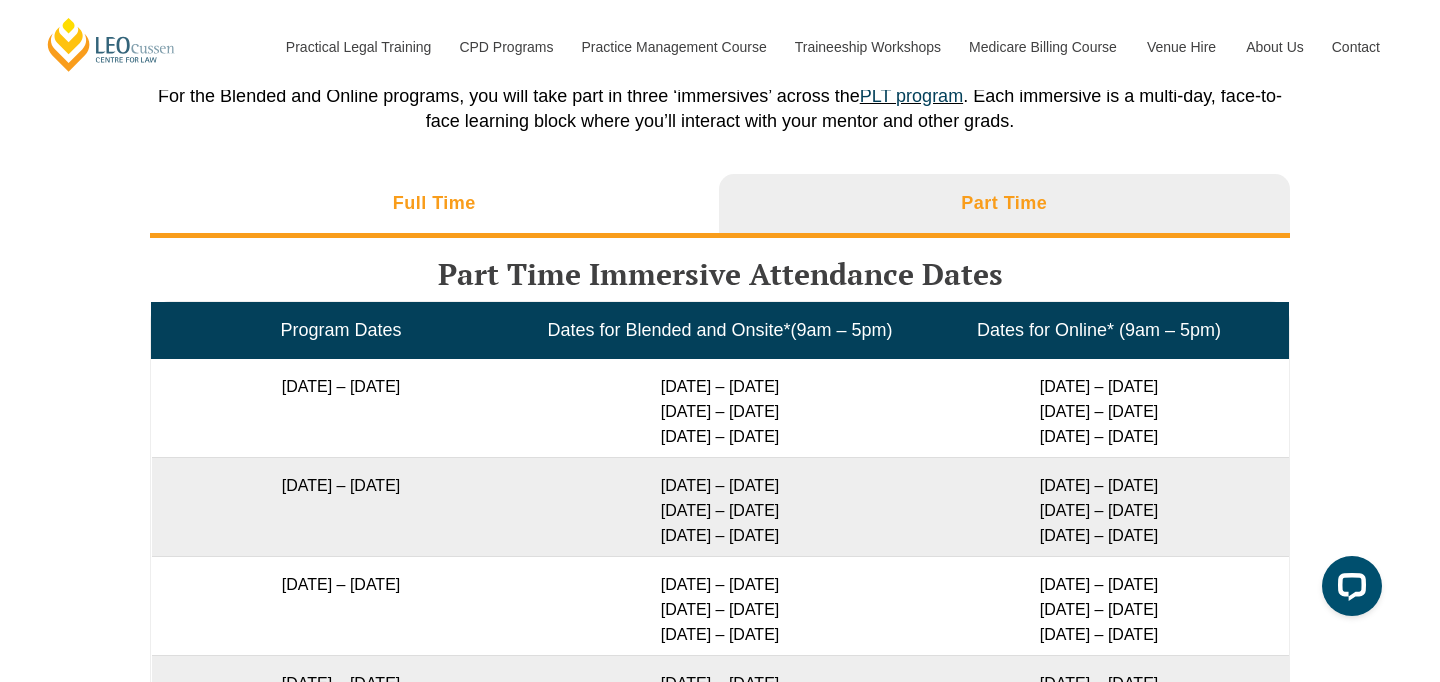 click on "Full Time" at bounding box center [434, 206] 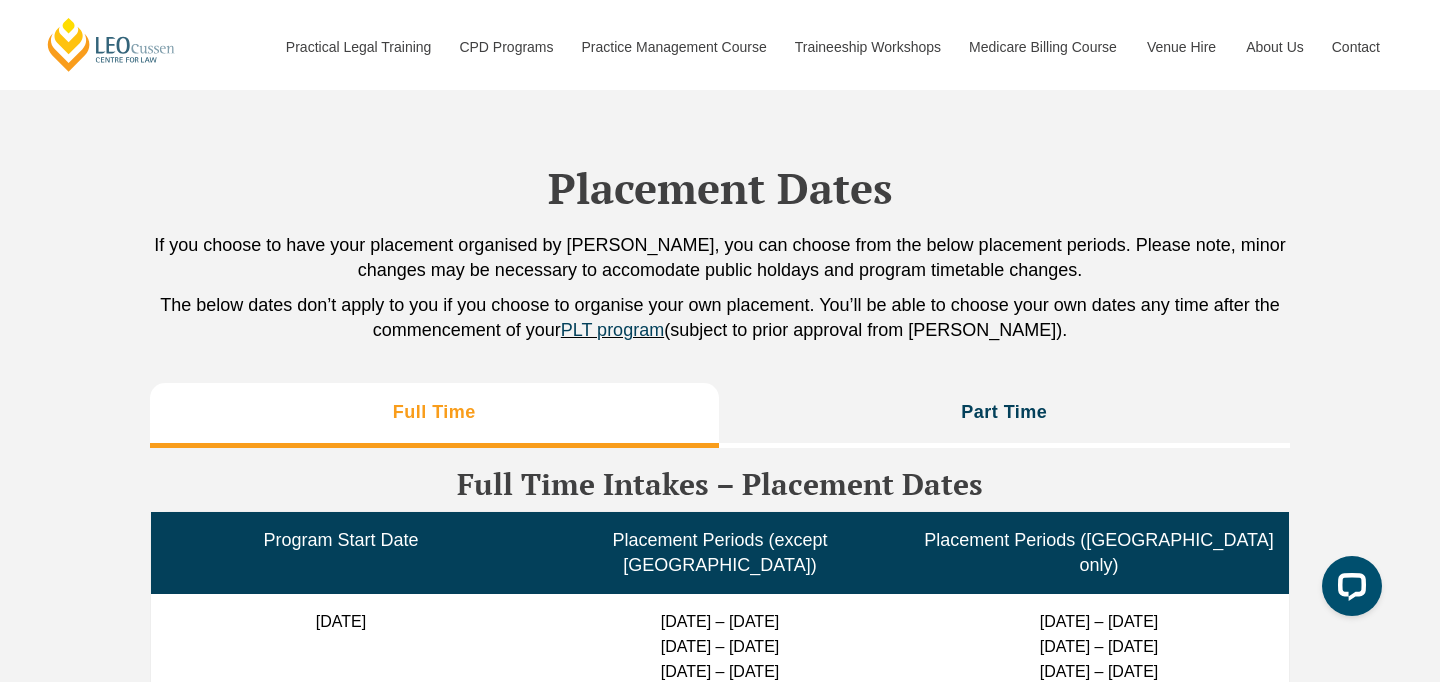 scroll, scrollTop: 4755, scrollLeft: 0, axis: vertical 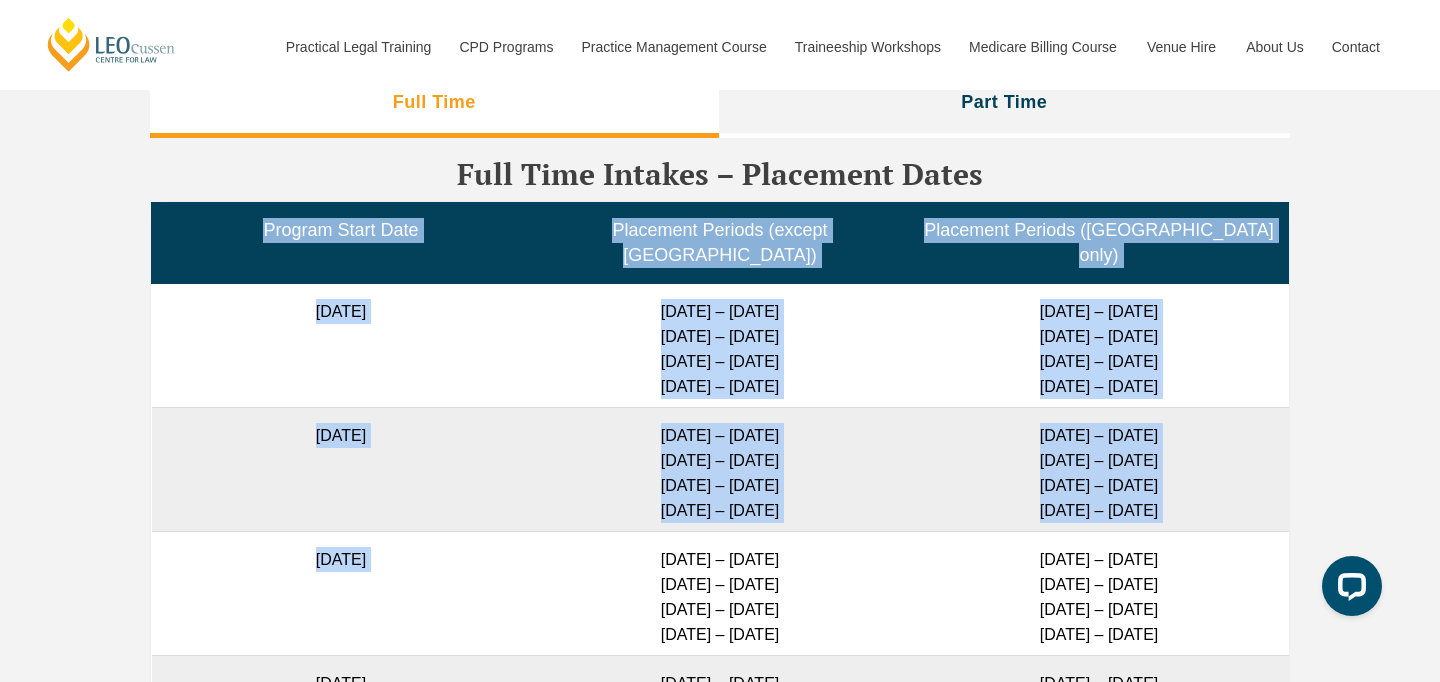 drag, startPoint x: 534, startPoint y: 197, endPoint x: 859, endPoint y: 513, distance: 453.3001 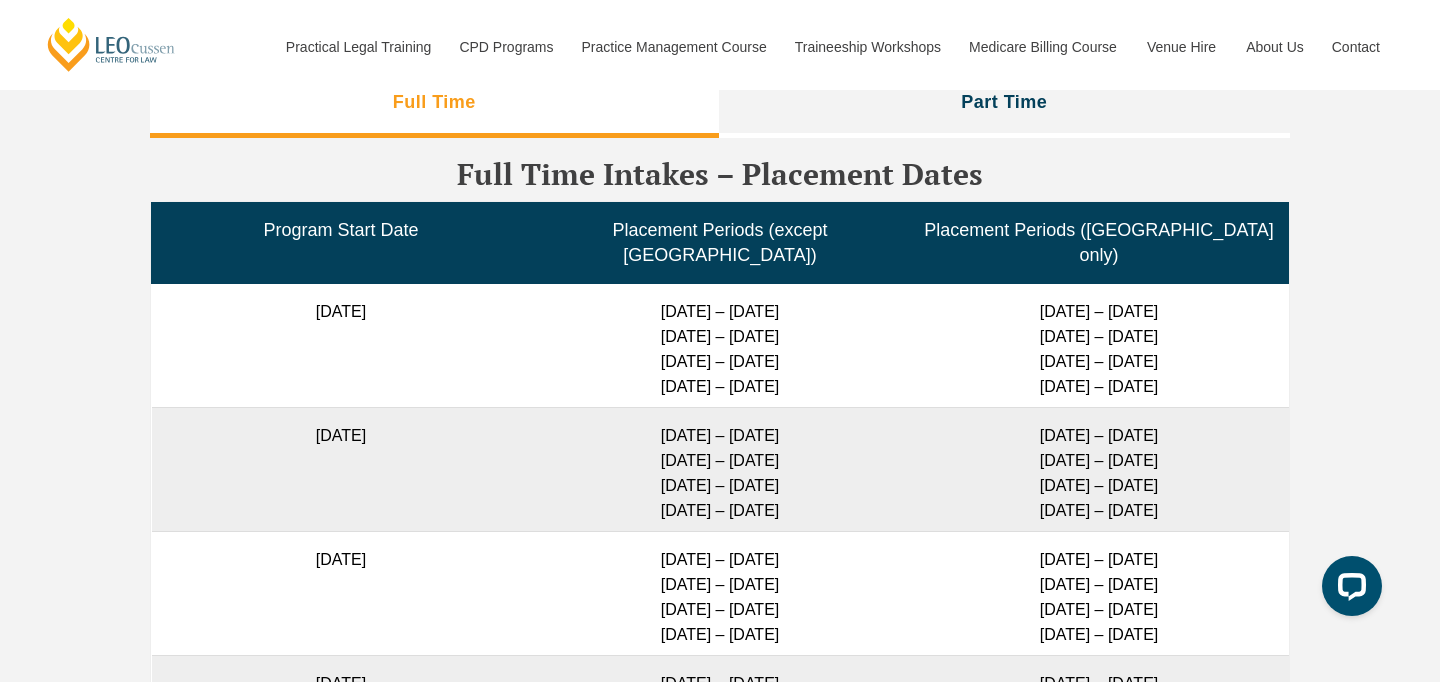 scroll, scrollTop: 5634, scrollLeft: 0, axis: vertical 